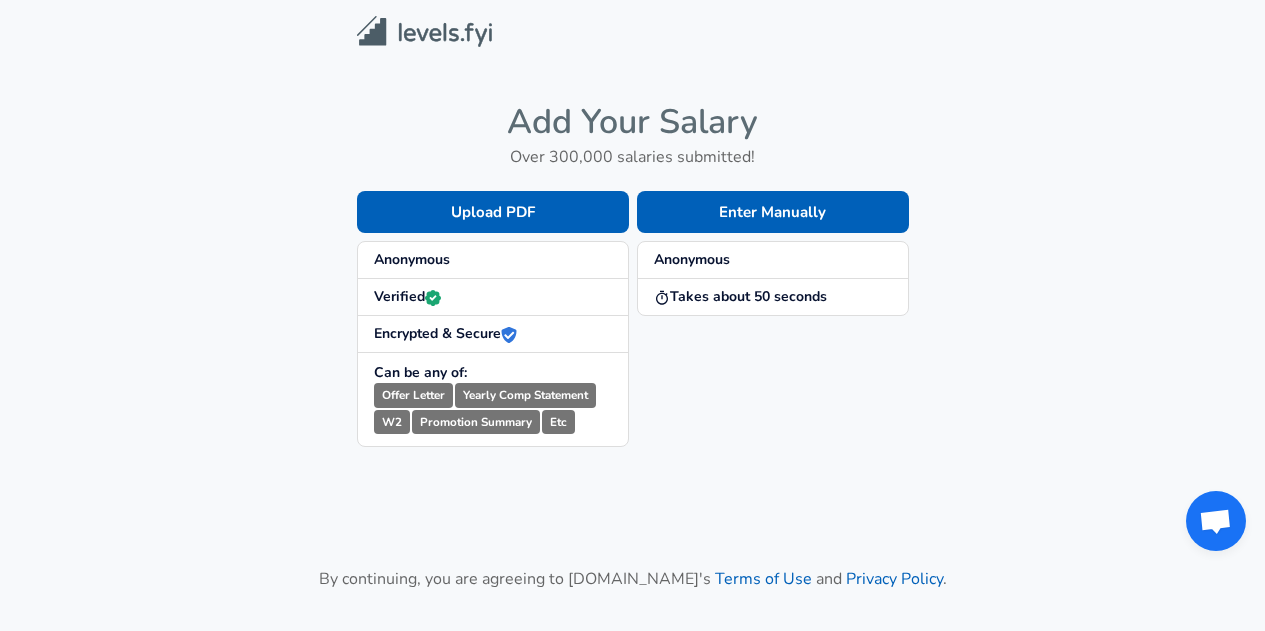 scroll, scrollTop: 0, scrollLeft: 0, axis: both 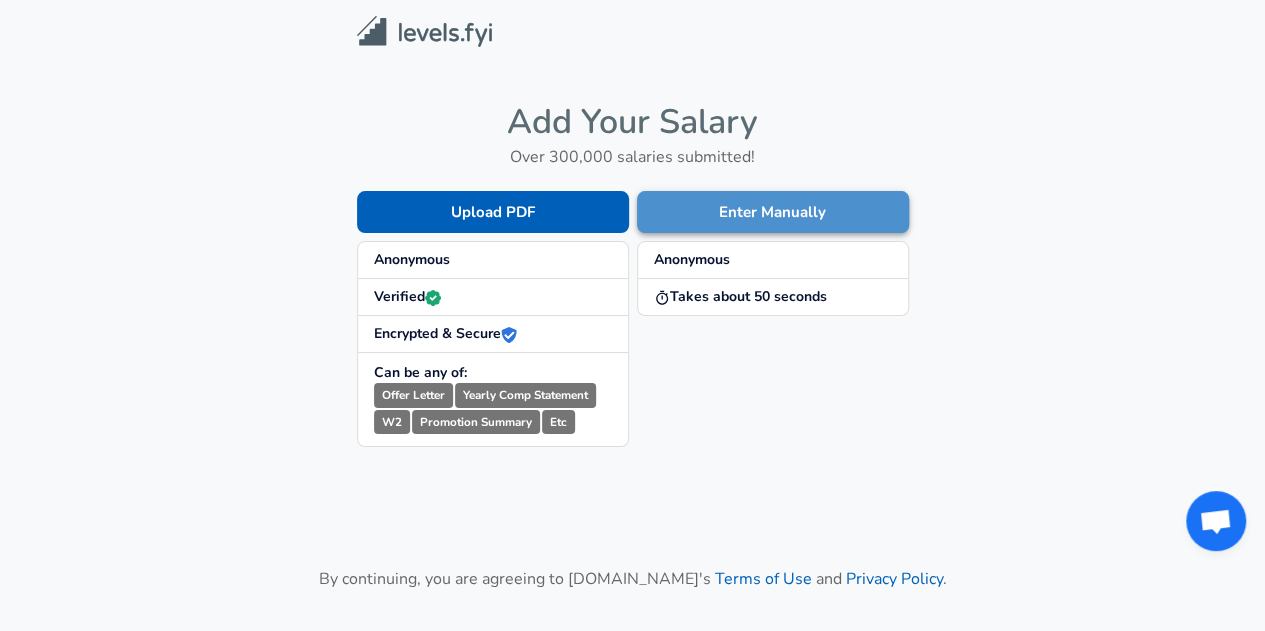 click on "Enter Manually" at bounding box center [773, 212] 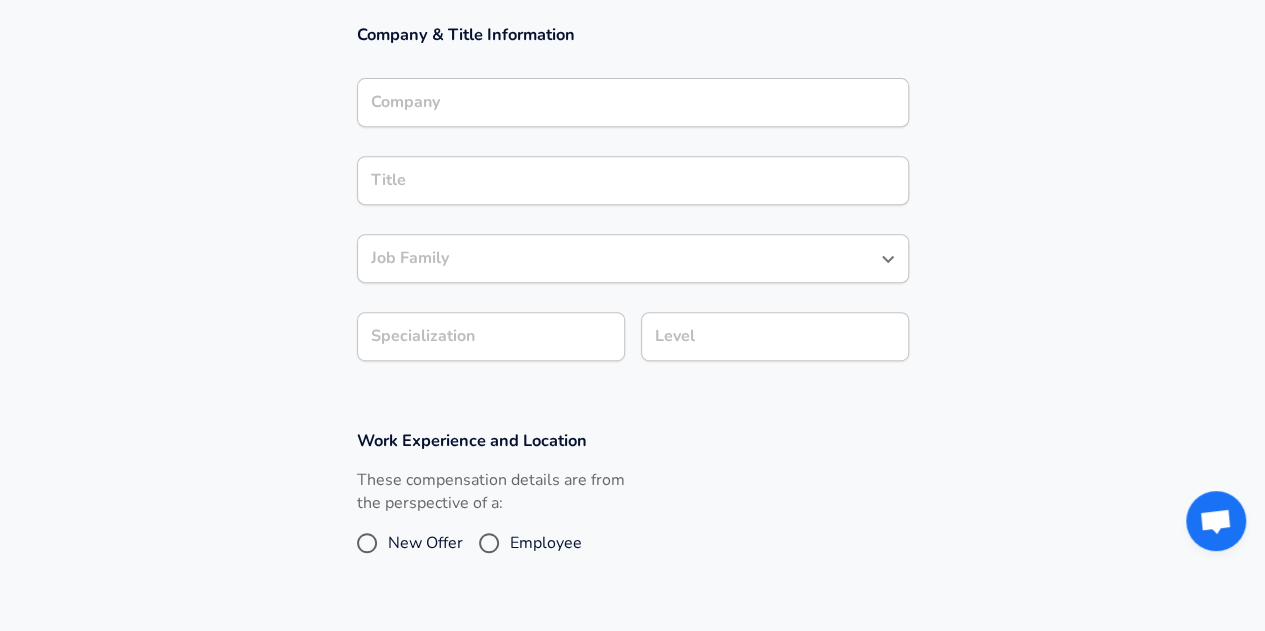 scroll, scrollTop: 355, scrollLeft: 0, axis: vertical 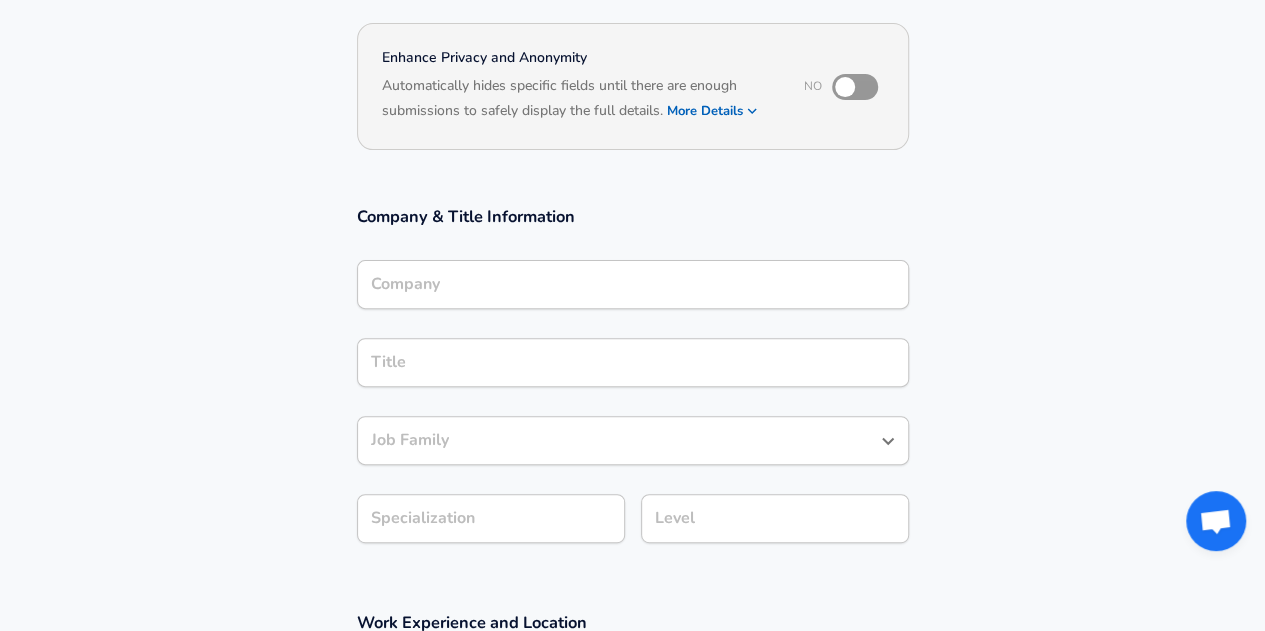 click on "Company" at bounding box center (633, 284) 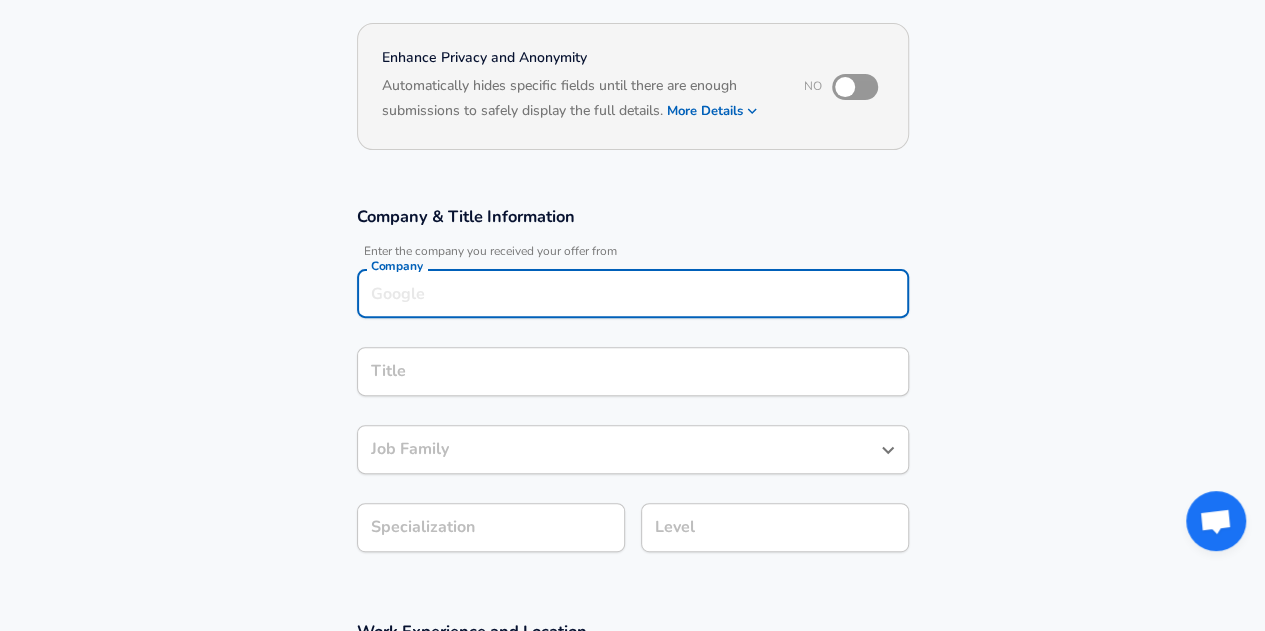 scroll, scrollTop: 194, scrollLeft: 0, axis: vertical 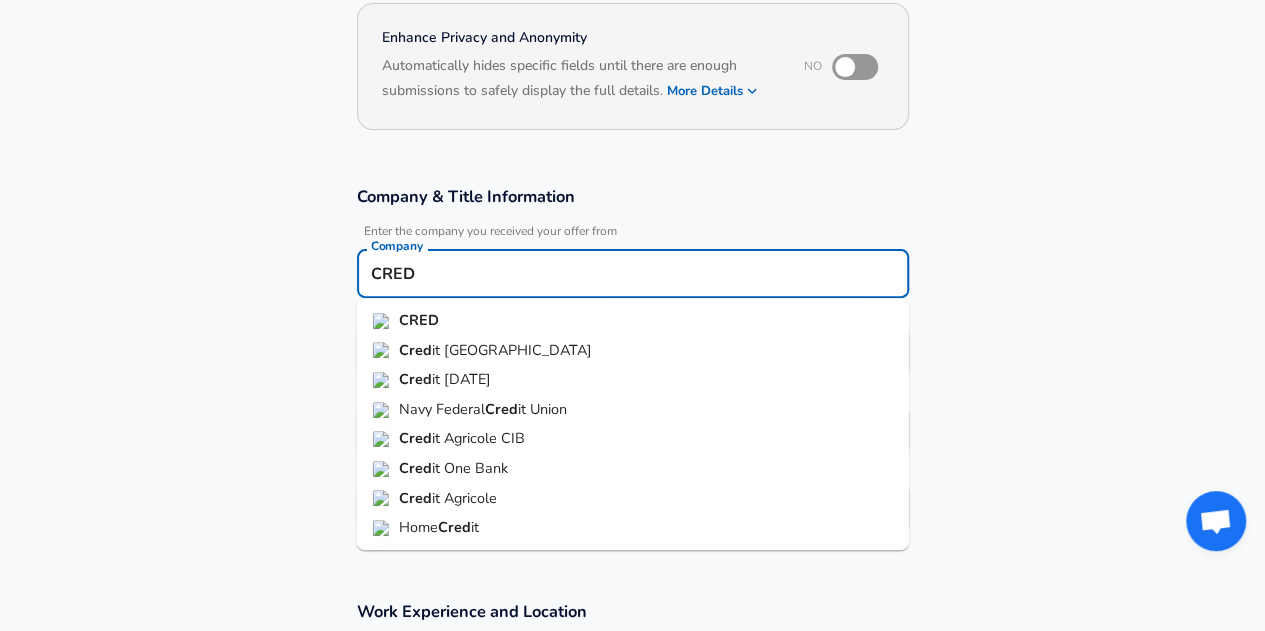 click on "CRED" at bounding box center (419, 320) 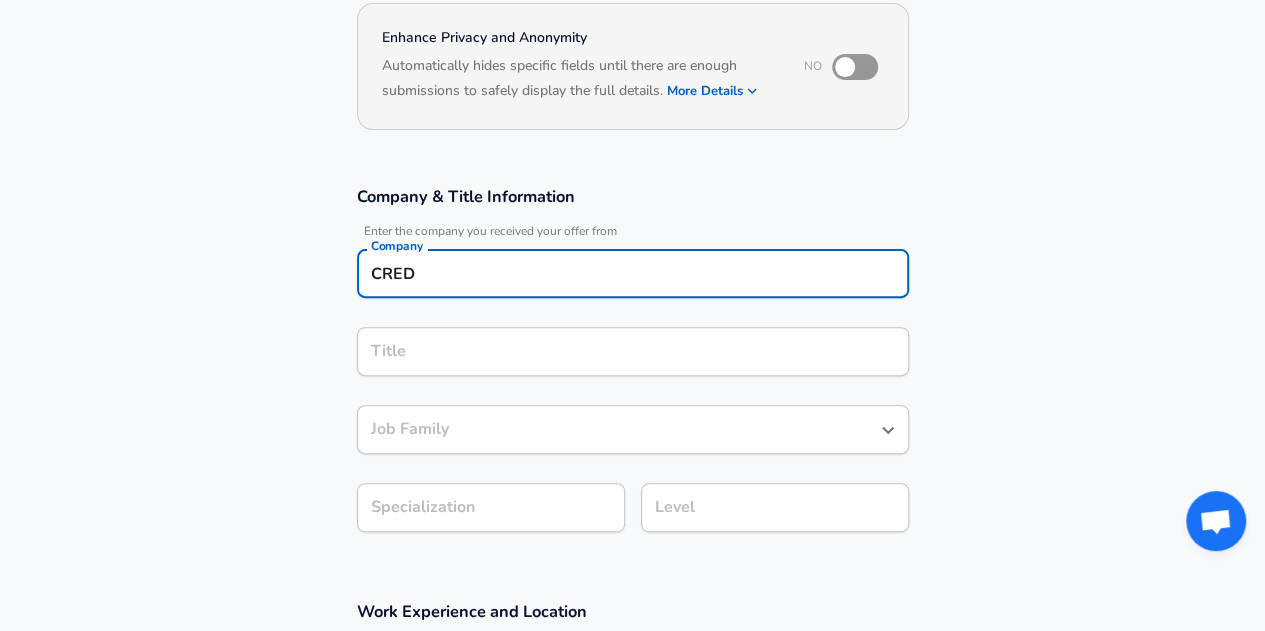type on "CRED" 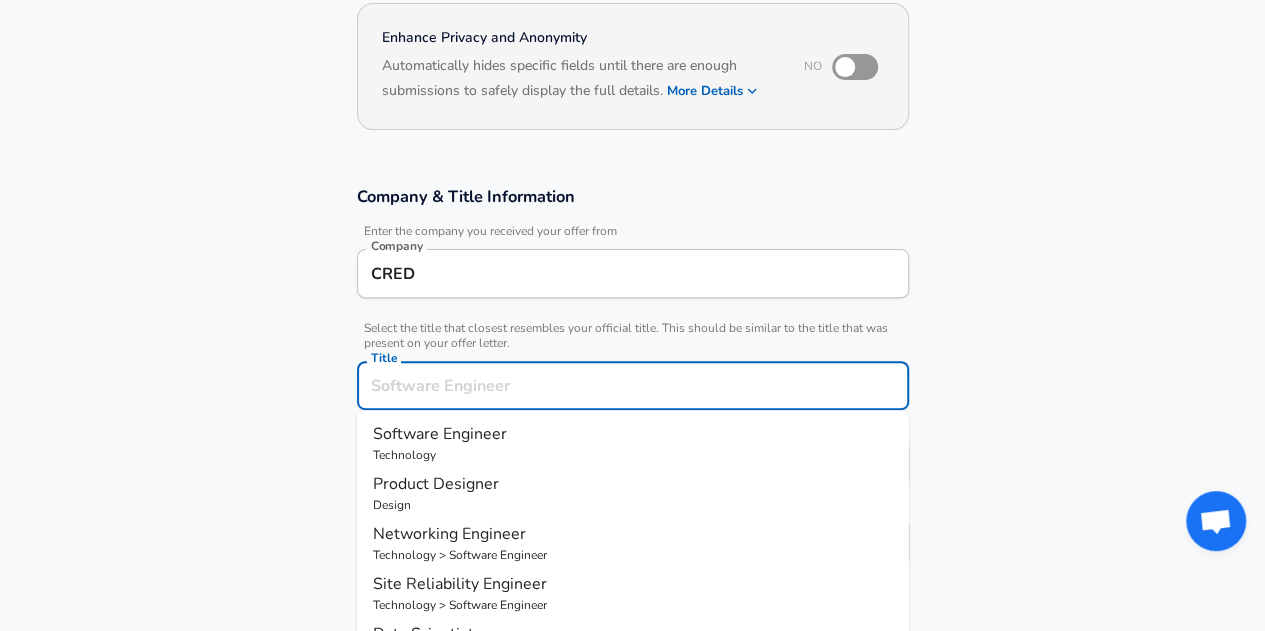 scroll, scrollTop: 234, scrollLeft: 0, axis: vertical 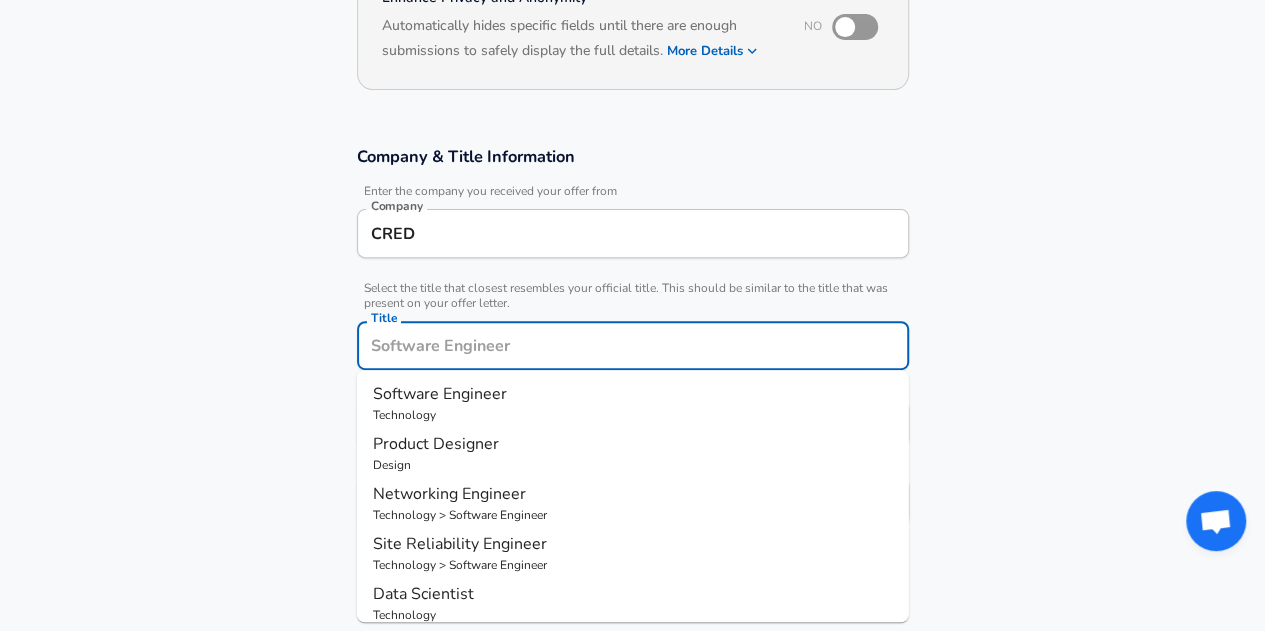 click on "Title" at bounding box center [633, 345] 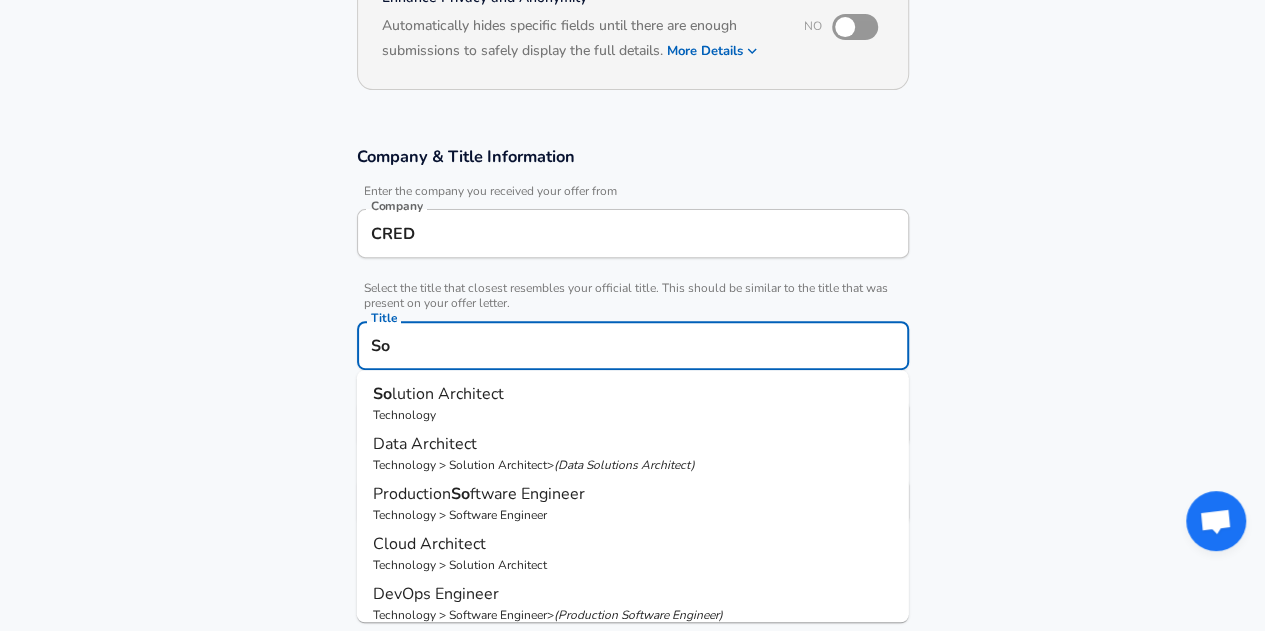 type on "S" 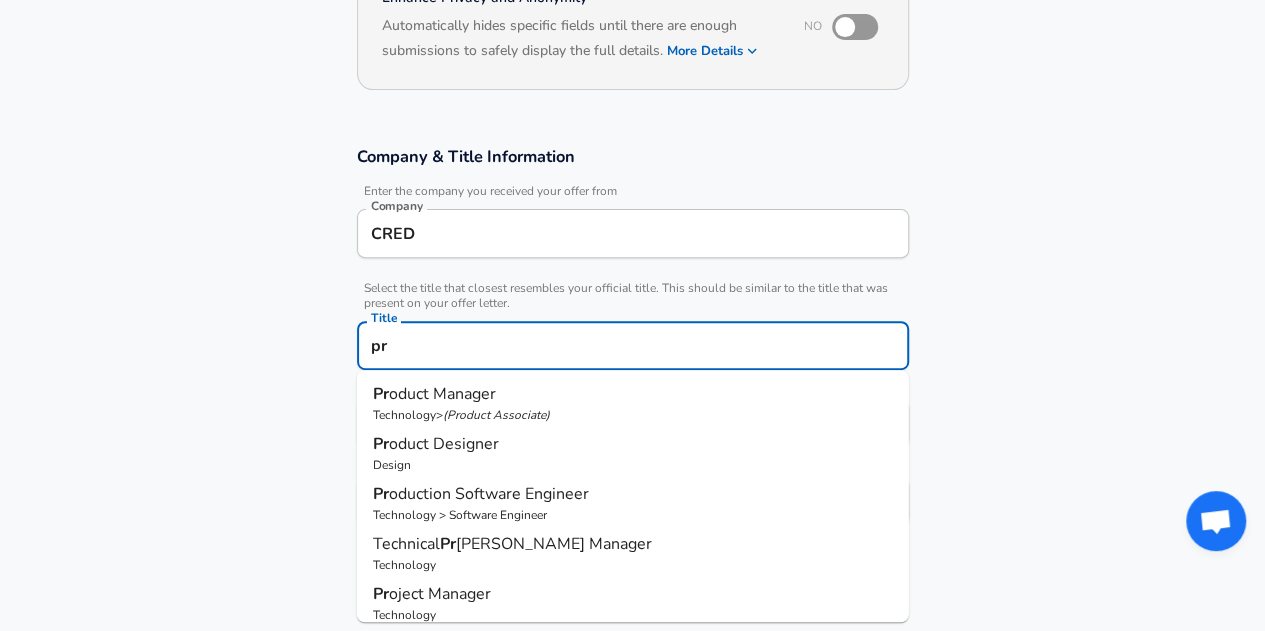 type on "p" 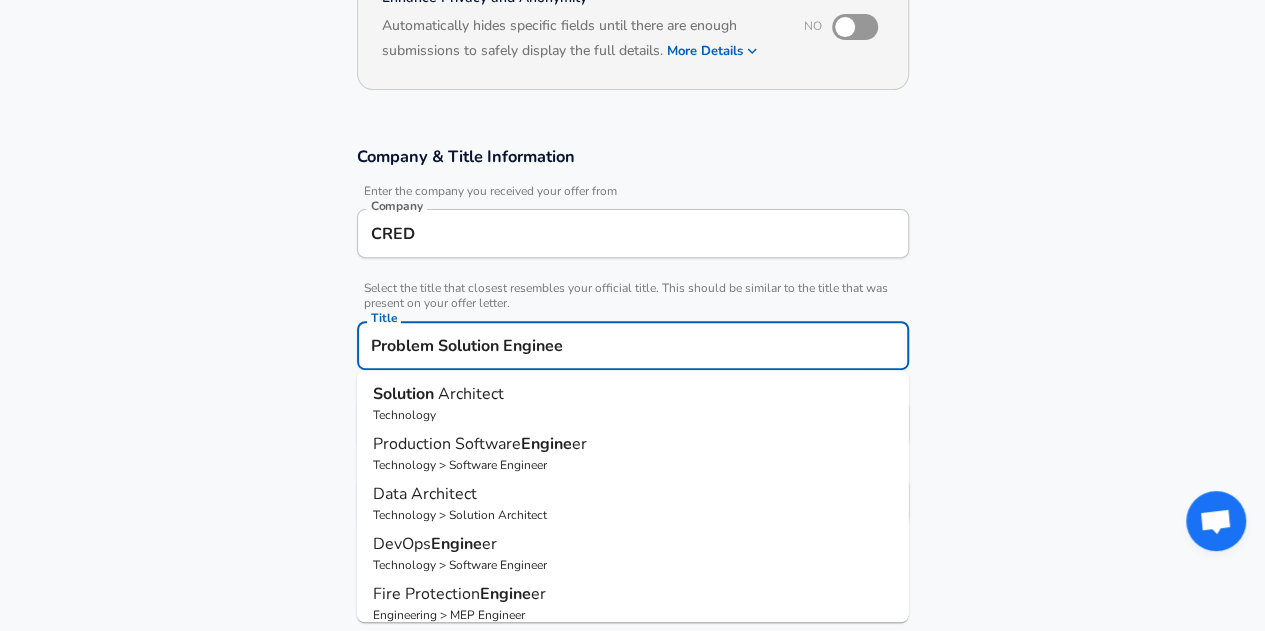 type on "Problem Solution Engineer" 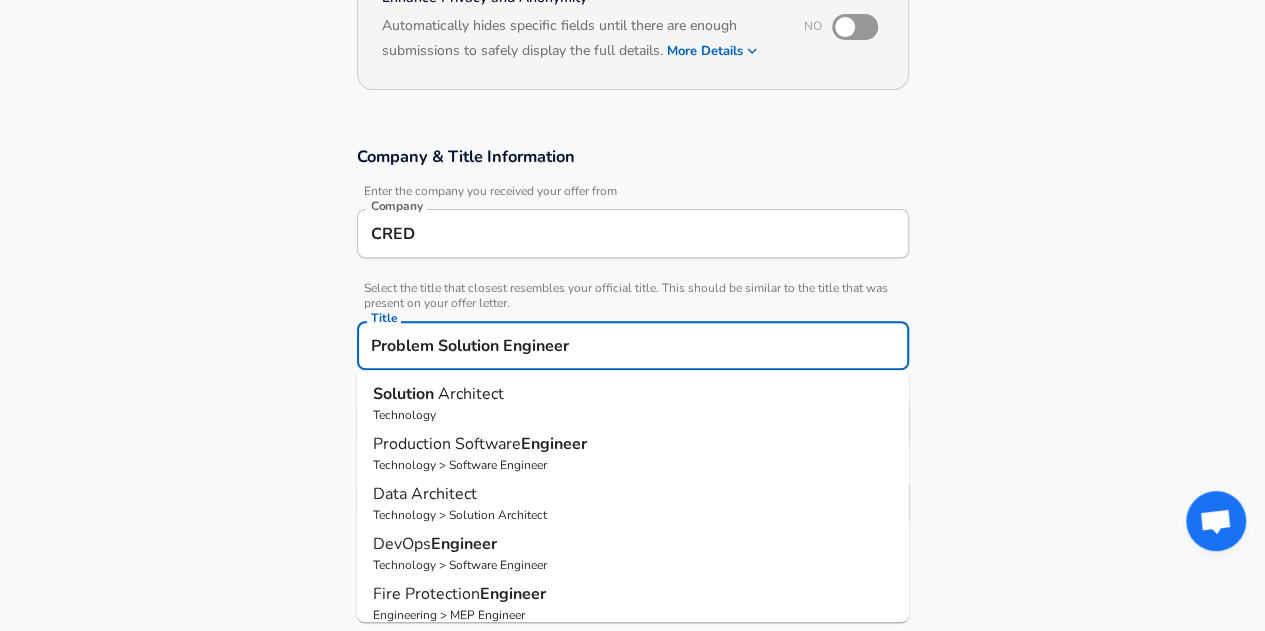 click on "Submit Salary" at bounding box center (637, 869) 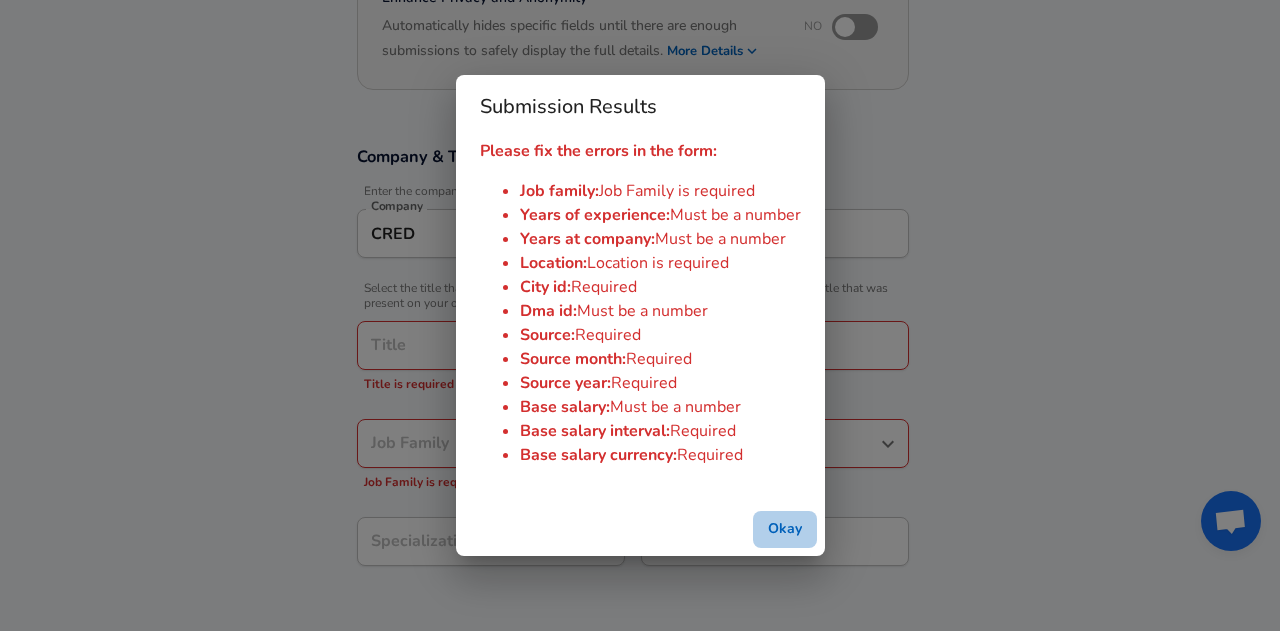 click on "Okay" at bounding box center (785, 529) 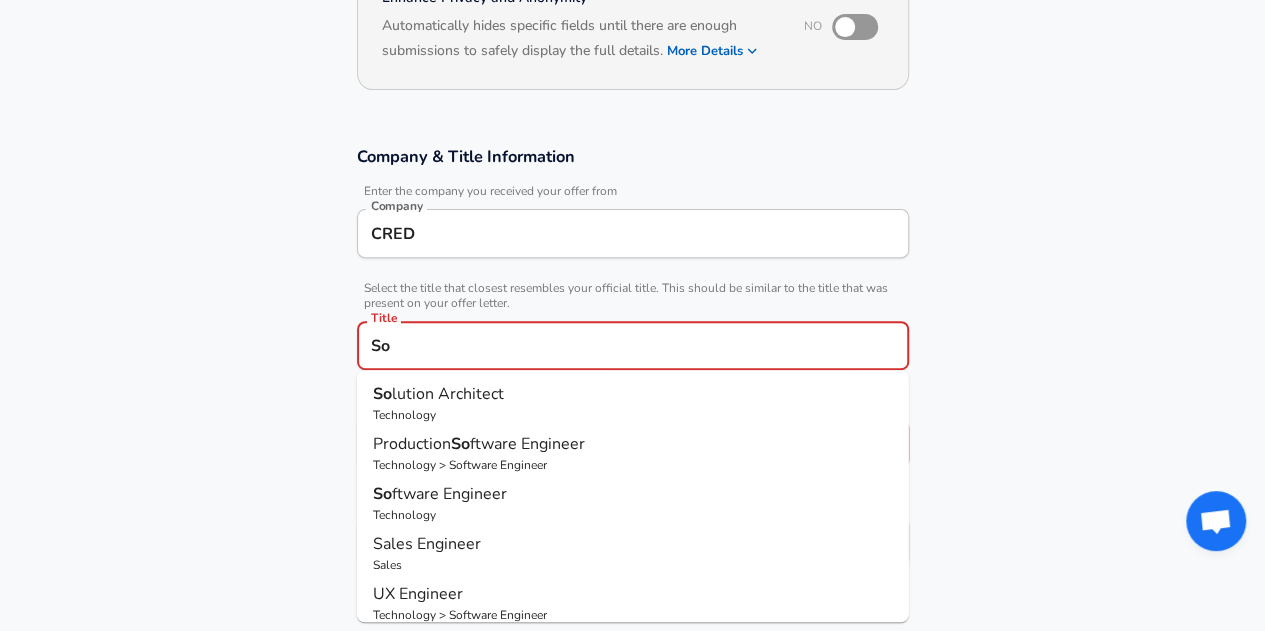 type on "S" 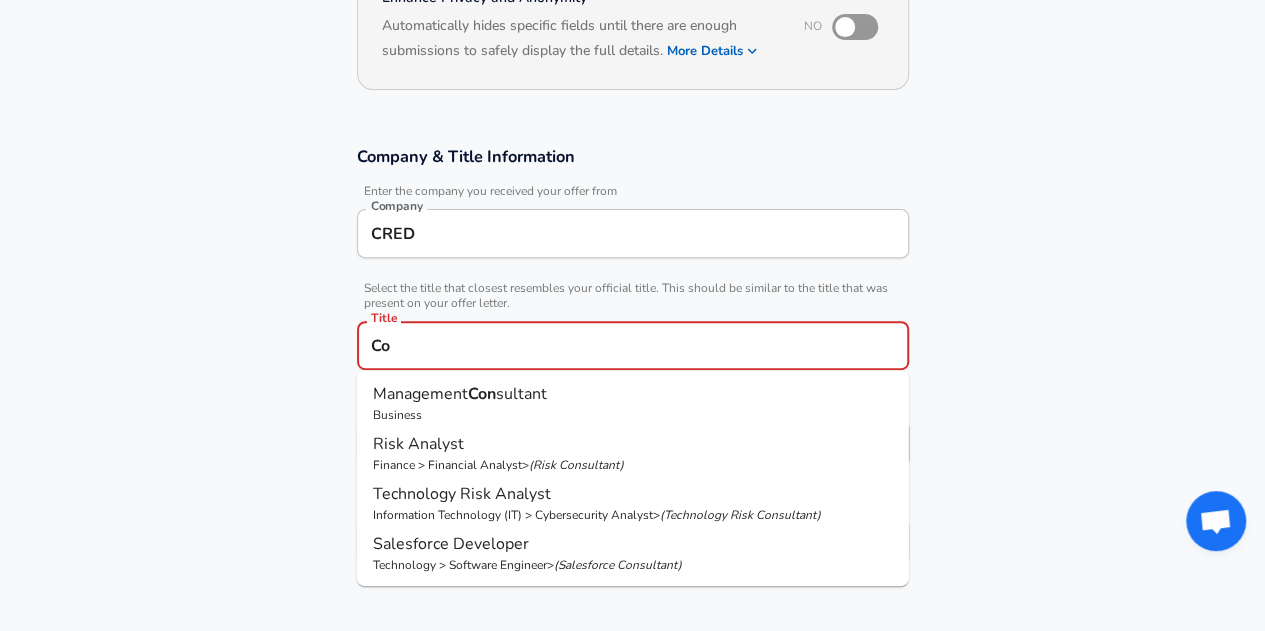 type on "C" 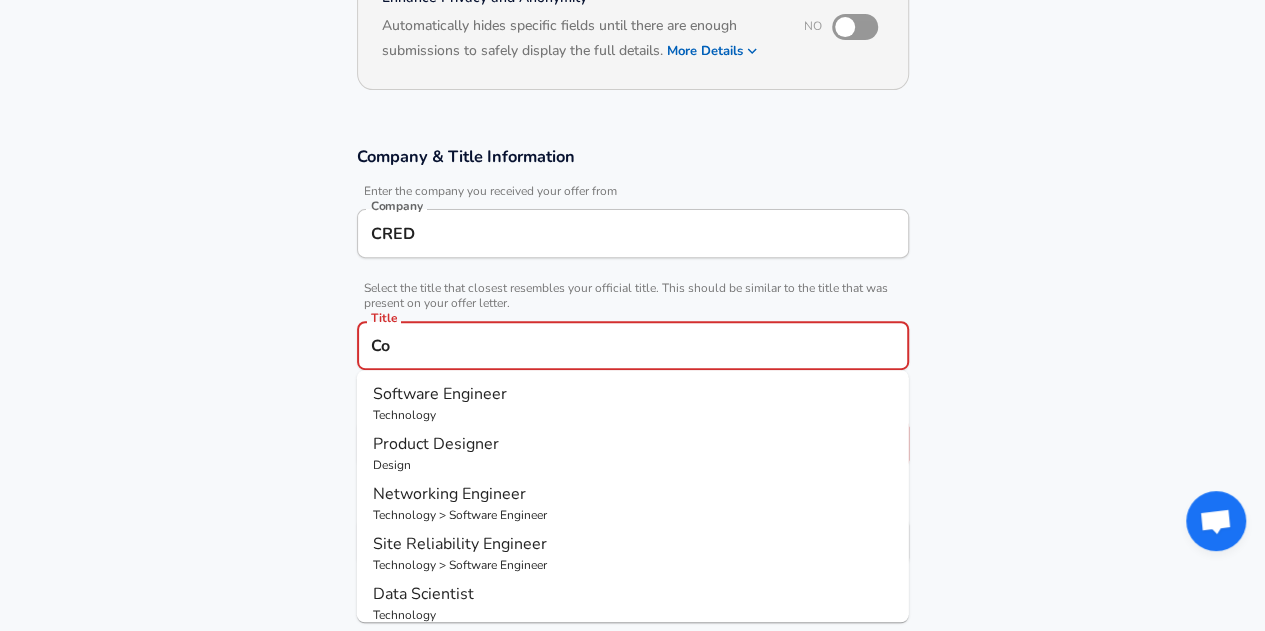 type on "C" 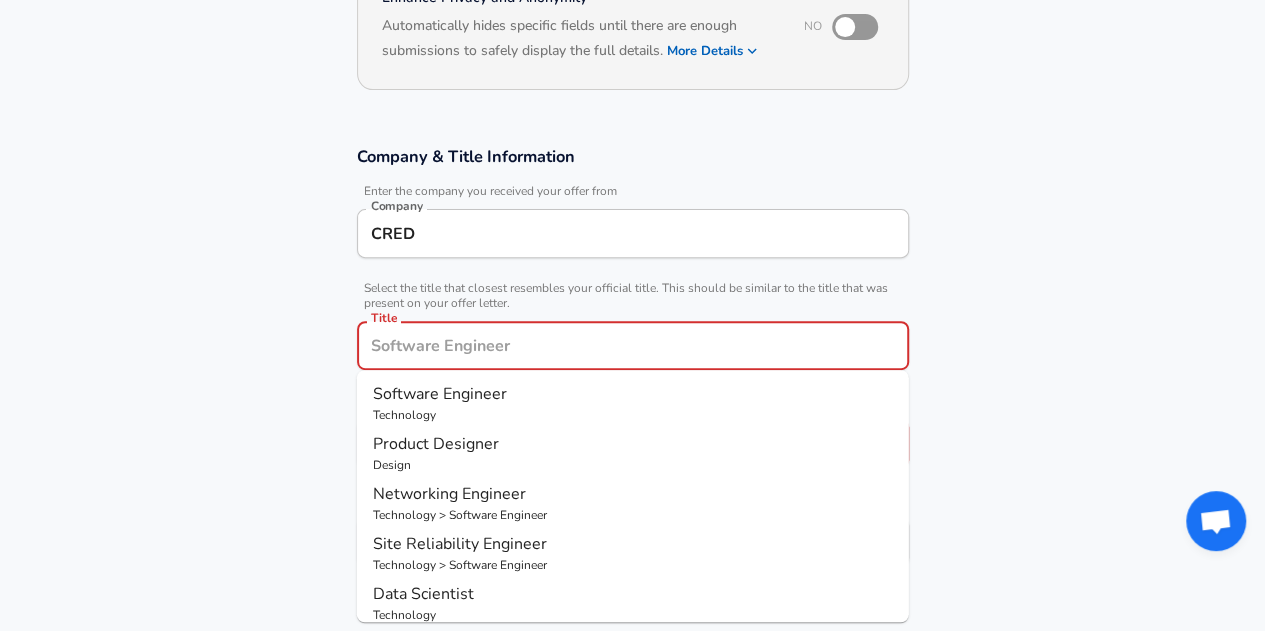click on "Software Engineer" at bounding box center [440, 394] 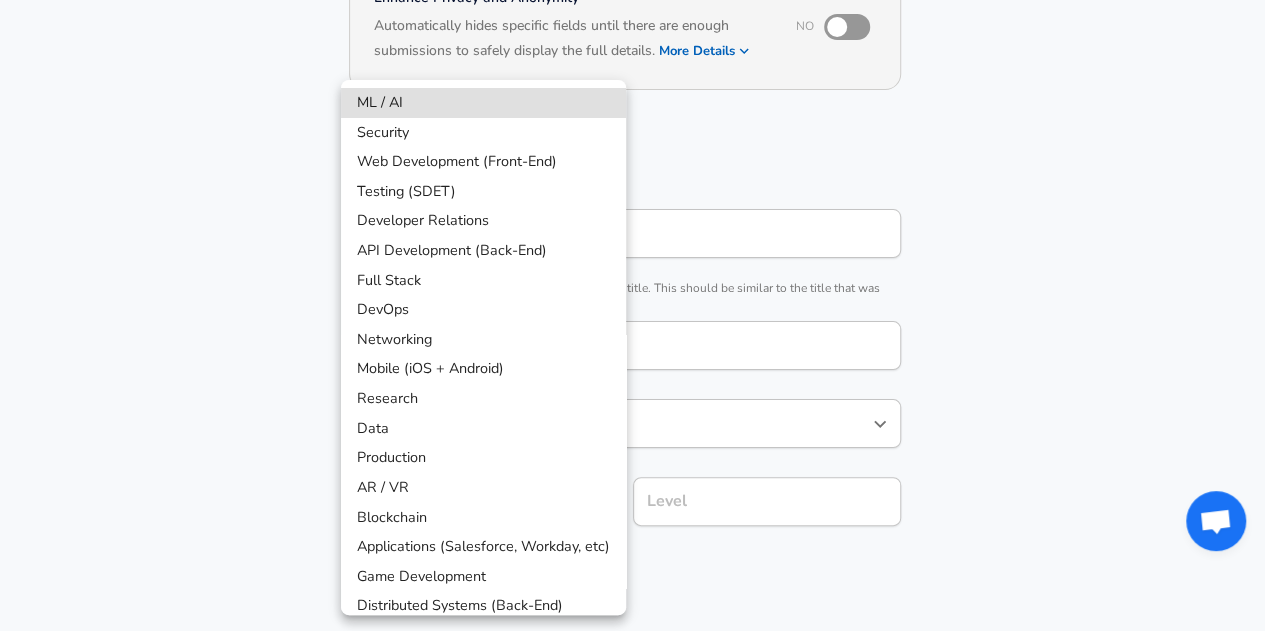 scroll, scrollTop: 294, scrollLeft: 0, axis: vertical 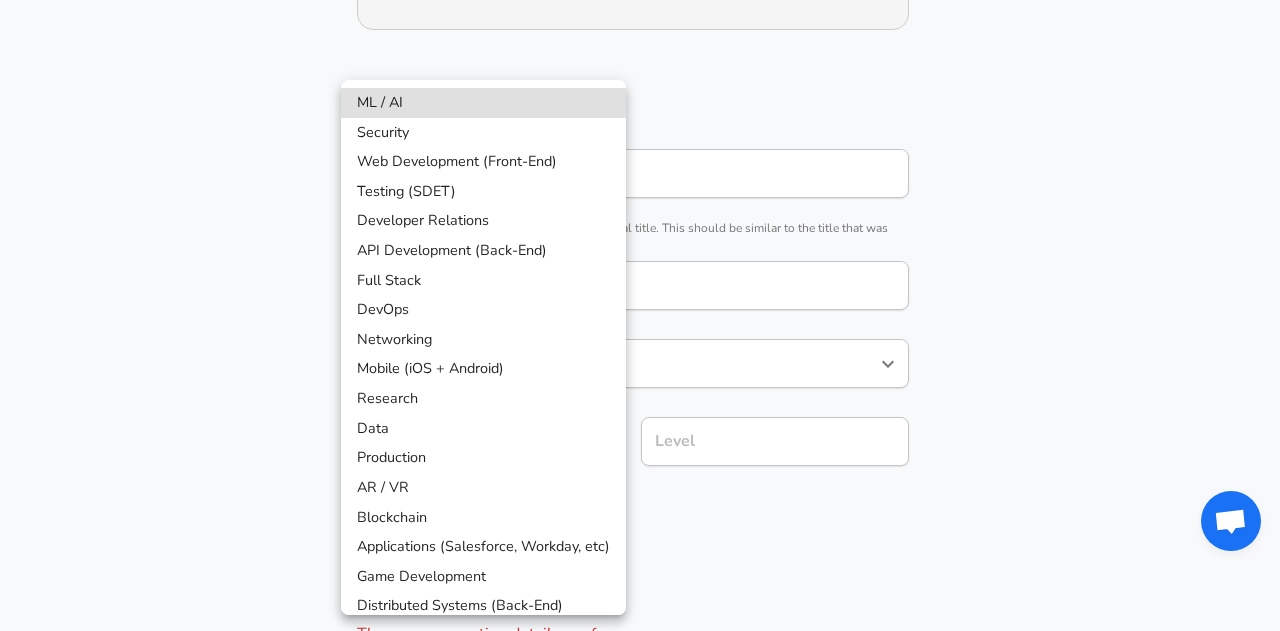 click on "Restart Add Your Salary Upload your offer letter   to verify your submission Enhance Privacy and Anonymity No Automatically hides specific fields until there are enough submissions to safely display the full details.   More Details Based on your submission and the data points that we have already collected, we will automatically hide and anonymize specific fields if there aren't enough data points to remain sufficiently anonymous. Company & Title Information   Enter the company you received your offer from Company CRED Company   Select the title that closest resembles your official title. This should be similar to the title that was present on your offer letter. Title Software Engineer Title Job Family Software Engineer Job Family   Select a Specialization that best fits your role. If you can't find one, select 'Other' to enter a custom specialization Select Specialization ​ Select Specialization Level Level Work Experience and Location These compensation details are from the perspective of a: New Offer" at bounding box center [640, 21] 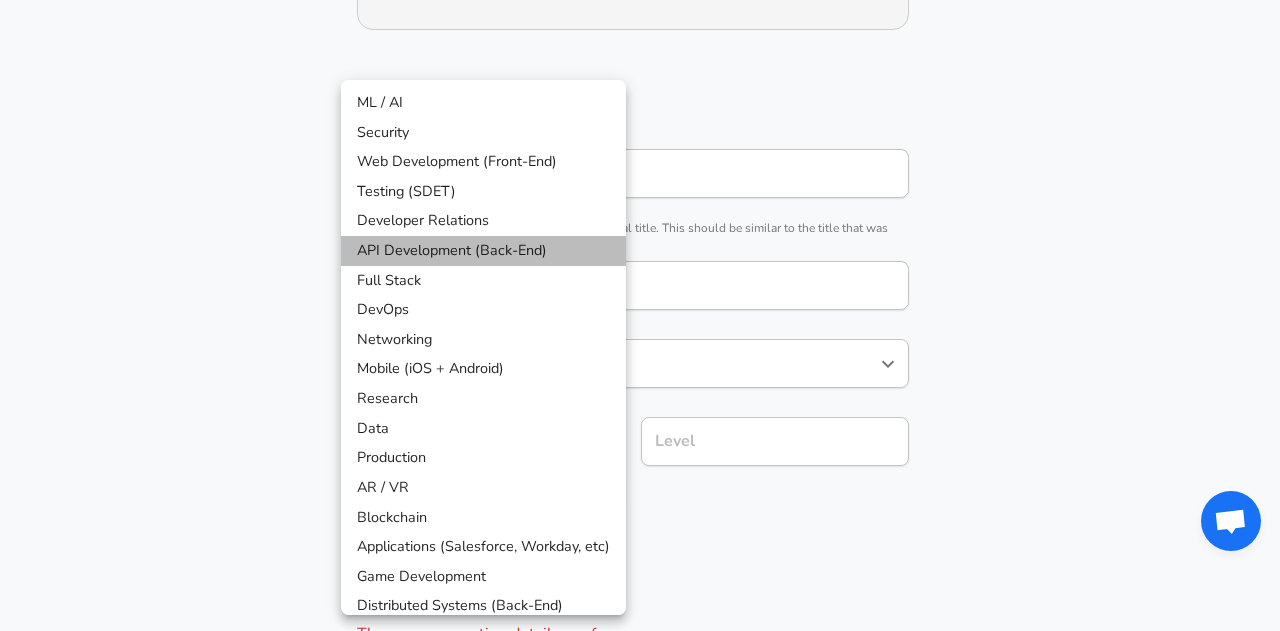 click on "API Development (Back-End)" at bounding box center [483, 251] 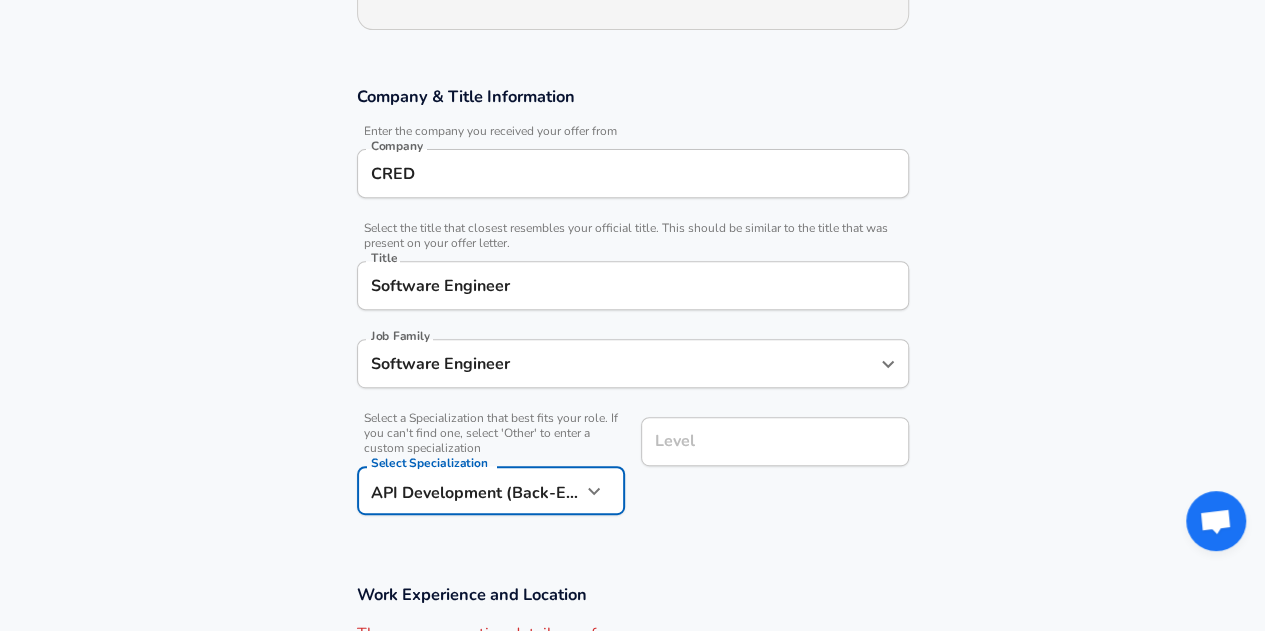 scroll, scrollTop: 334, scrollLeft: 0, axis: vertical 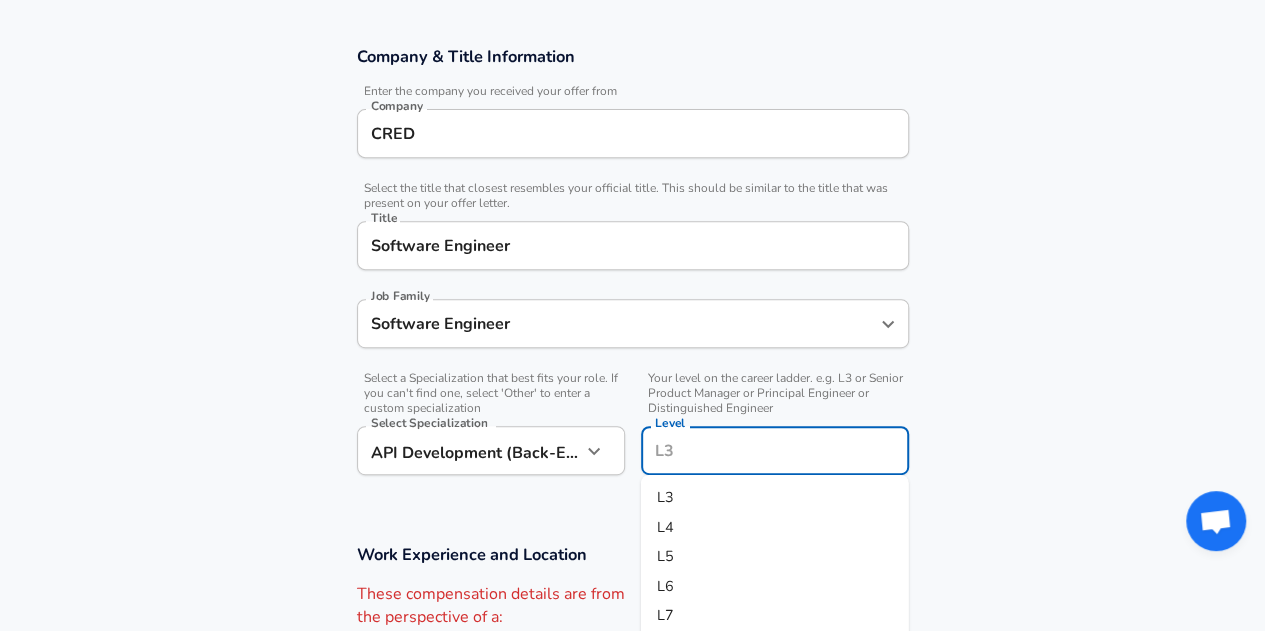 click on "Level" at bounding box center (775, 450) 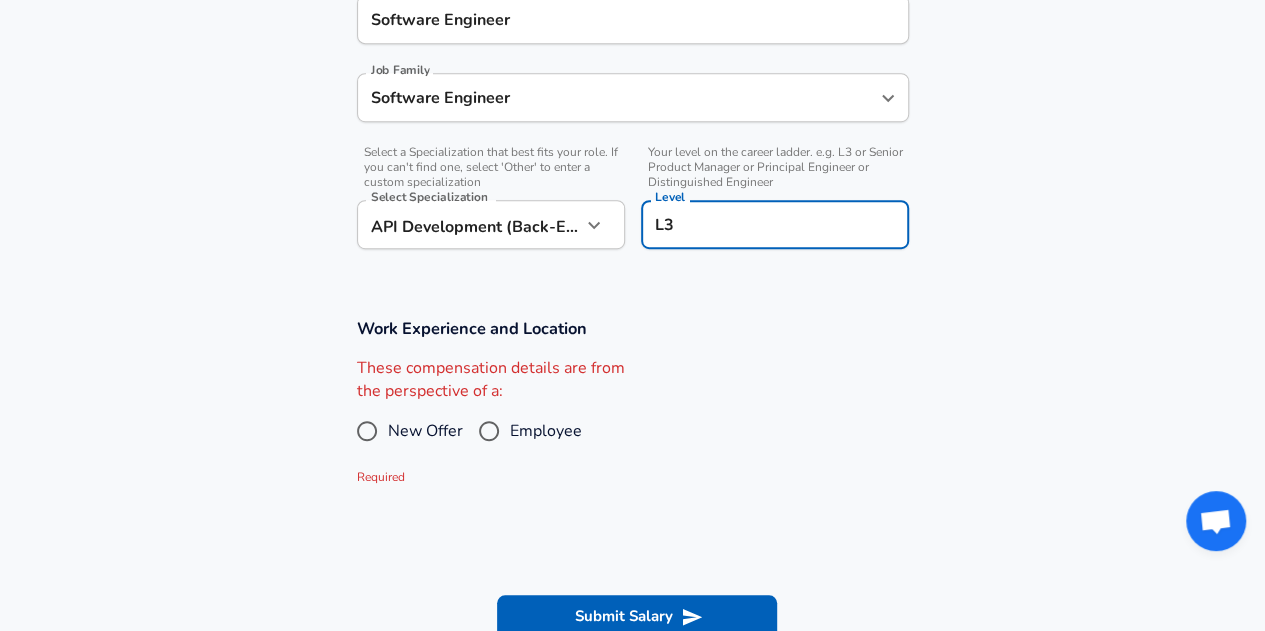 scroll, scrollTop: 564, scrollLeft: 0, axis: vertical 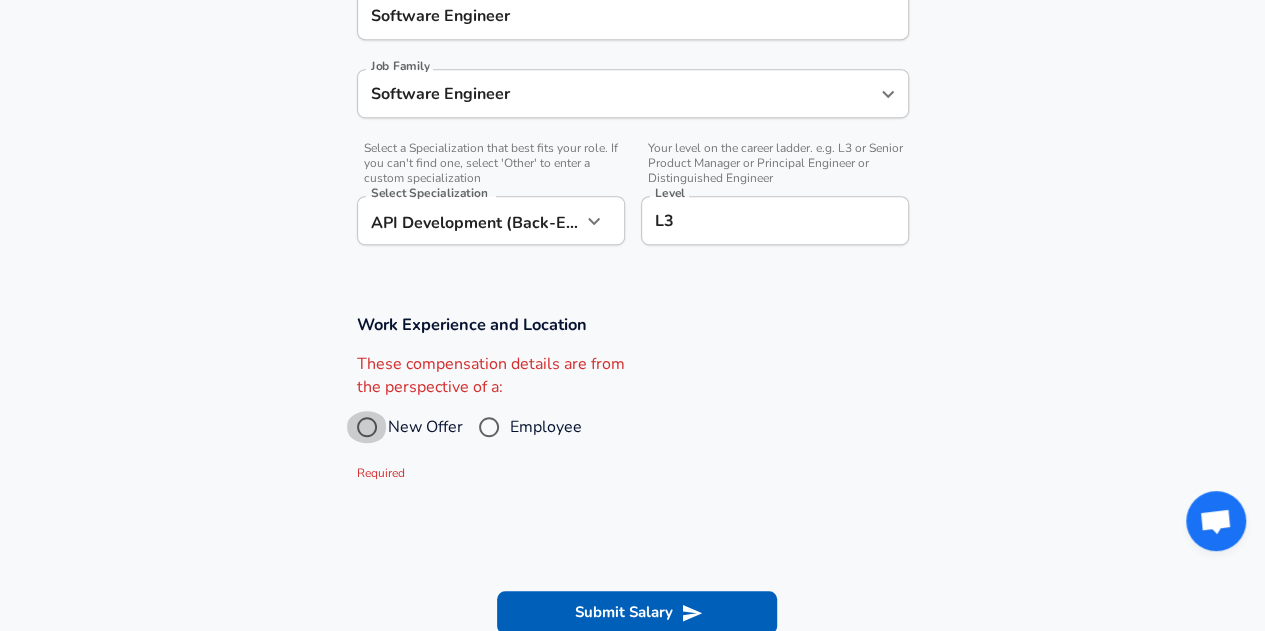 click on "New Offer" at bounding box center [367, 427] 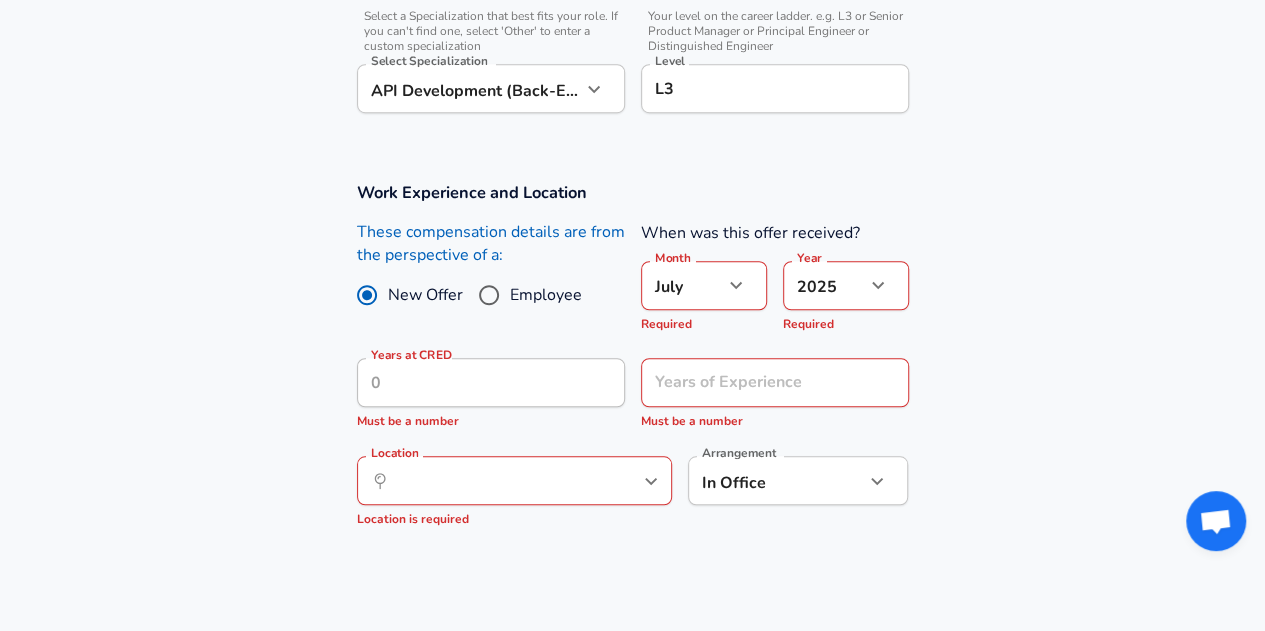 scroll, scrollTop: 697, scrollLeft: 0, axis: vertical 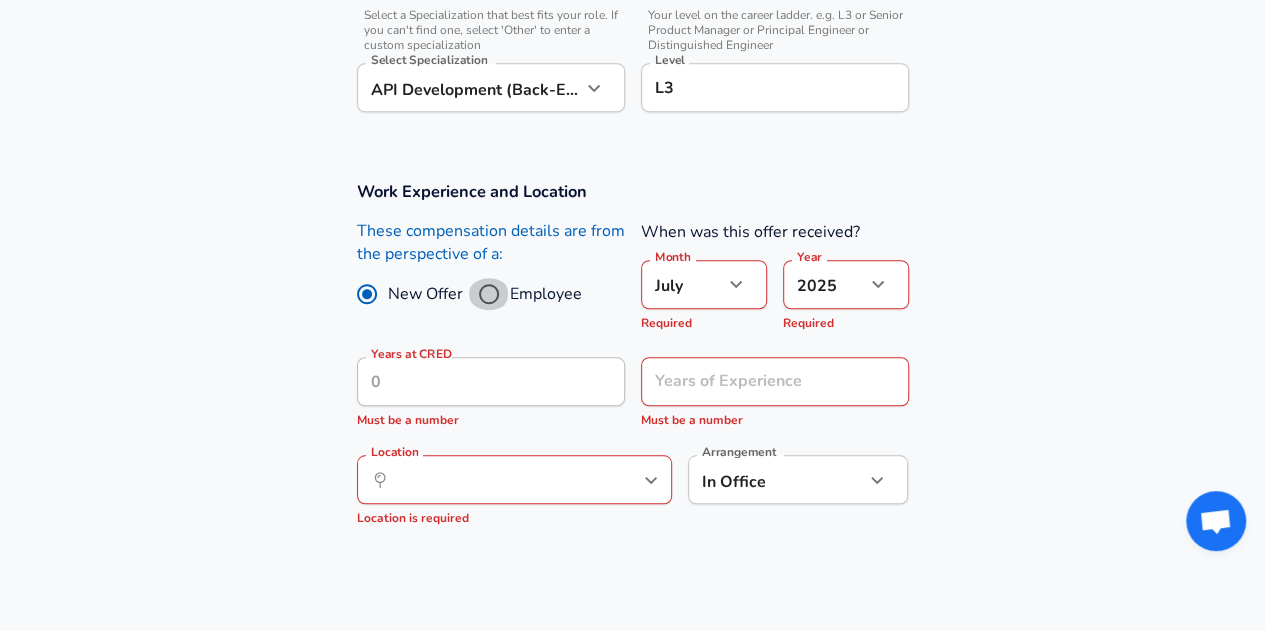 click on "Employee" at bounding box center (489, 294) 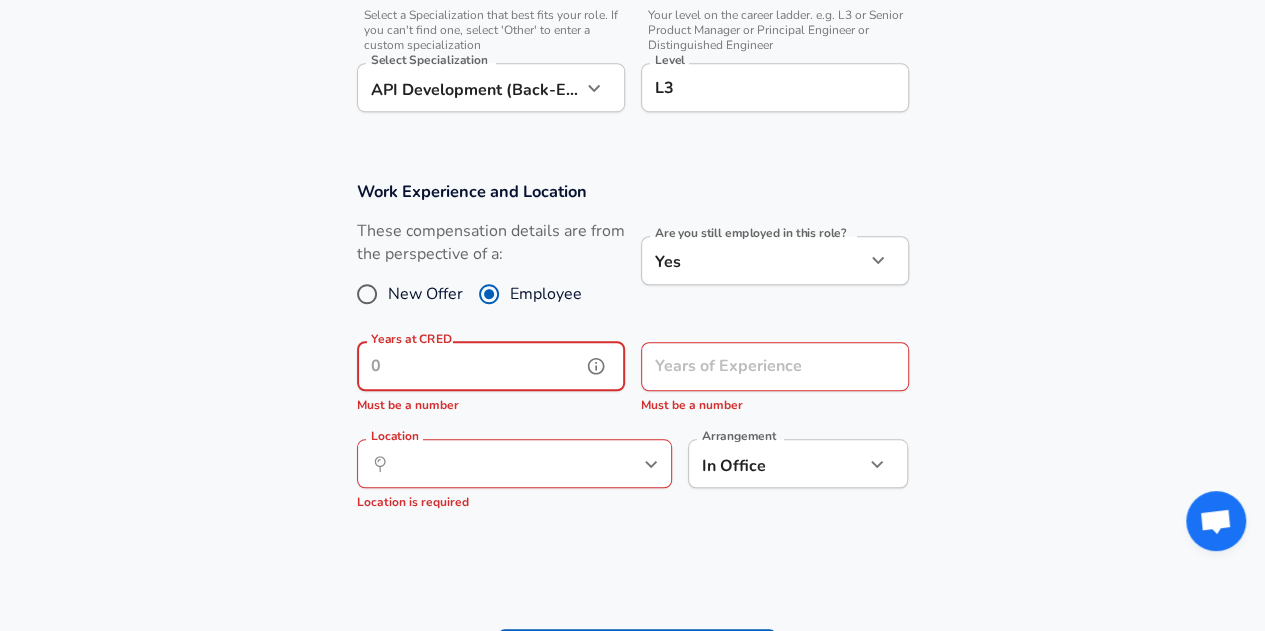 click on "Years at CRED" at bounding box center (469, 366) 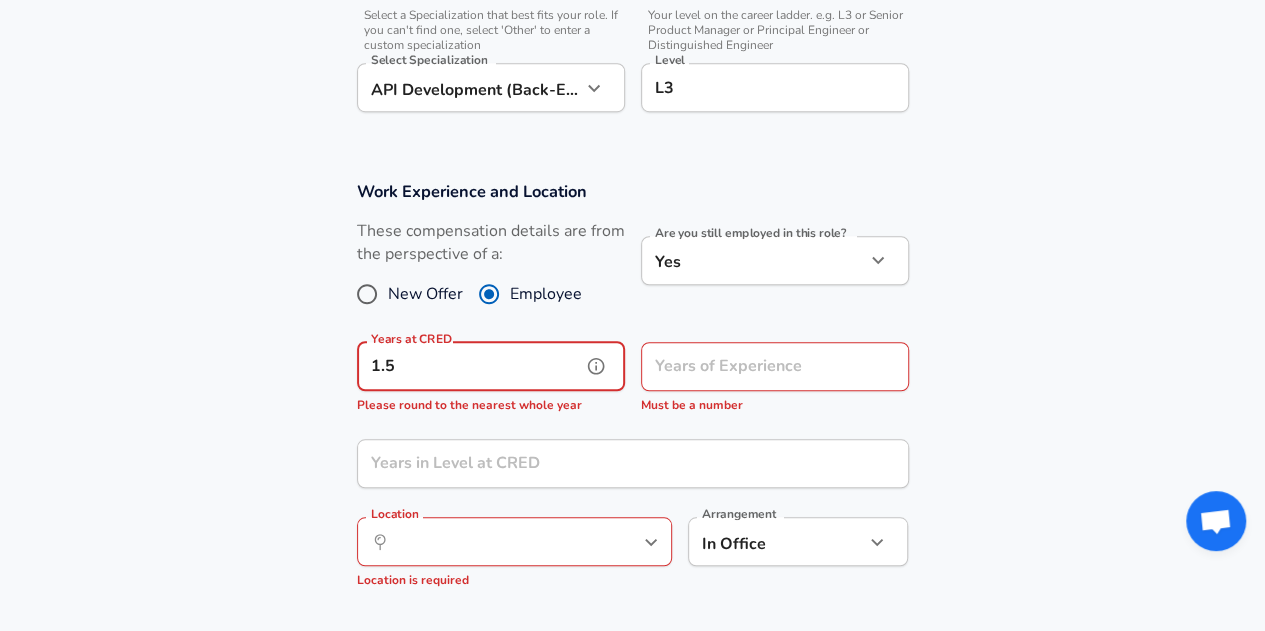 type on "1.5" 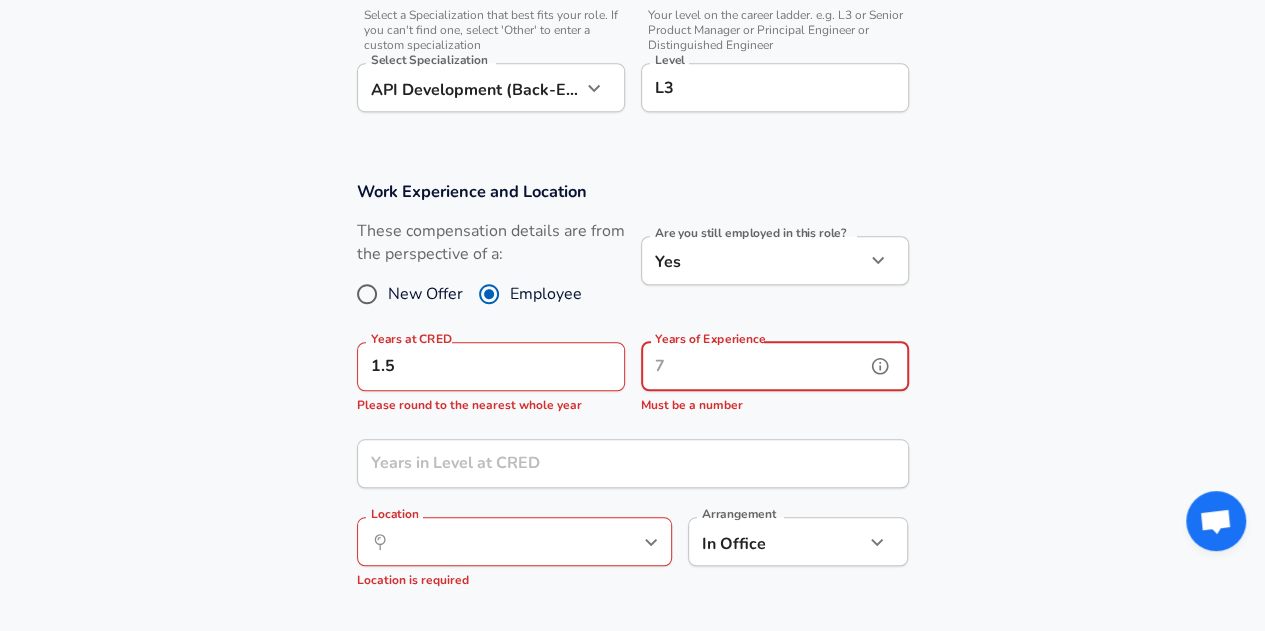click on "Years of Experience" at bounding box center [753, 366] 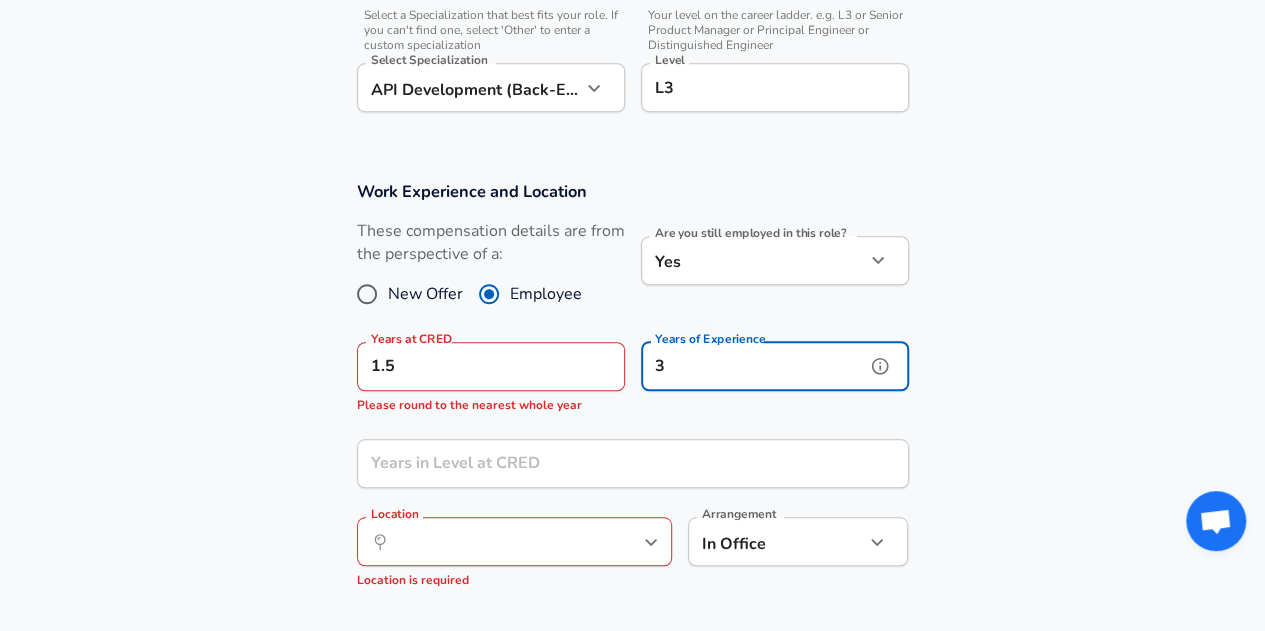 type on "3" 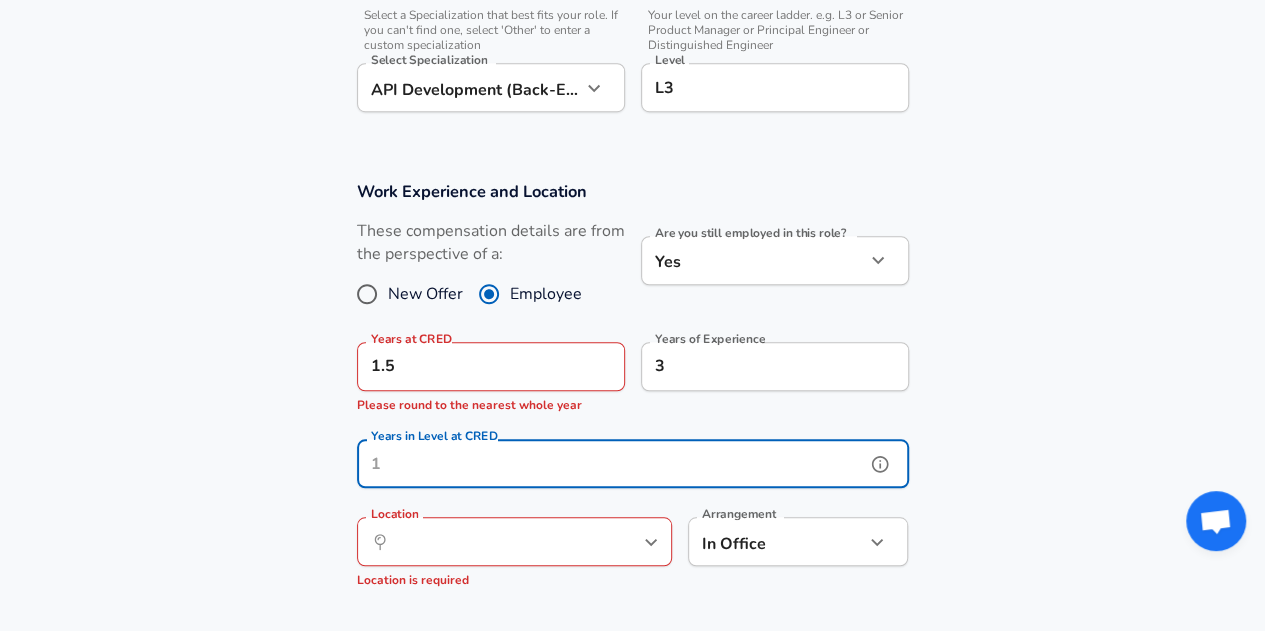 click on "Years in Level at CRED" at bounding box center (611, 463) 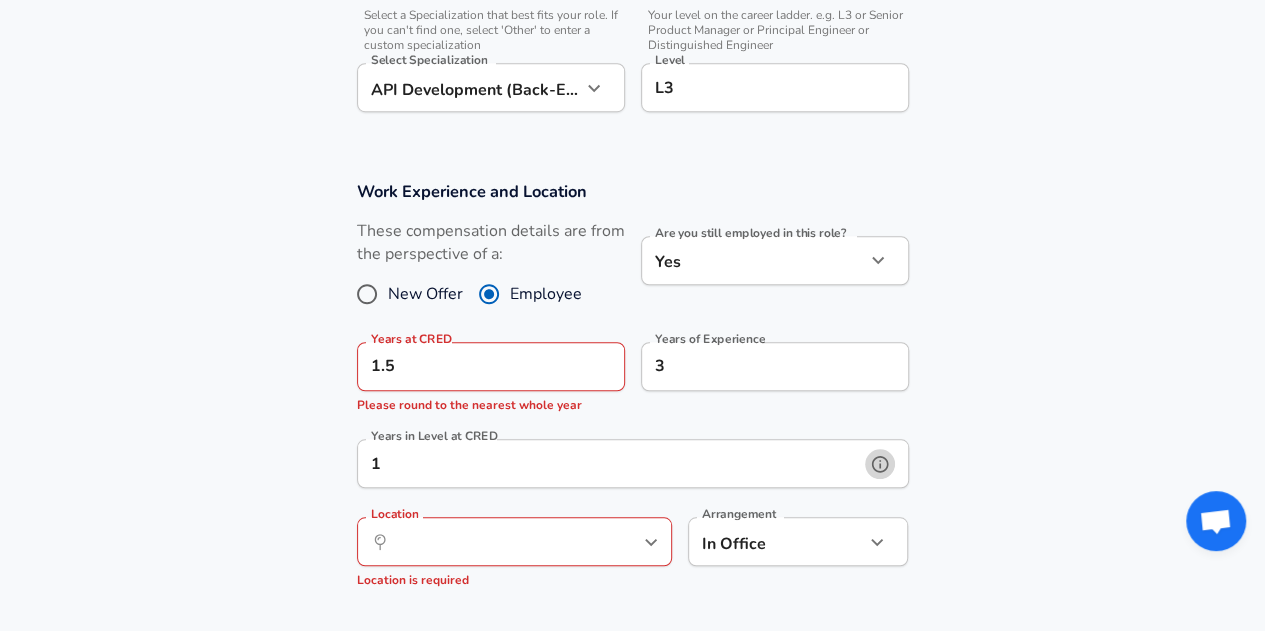 click 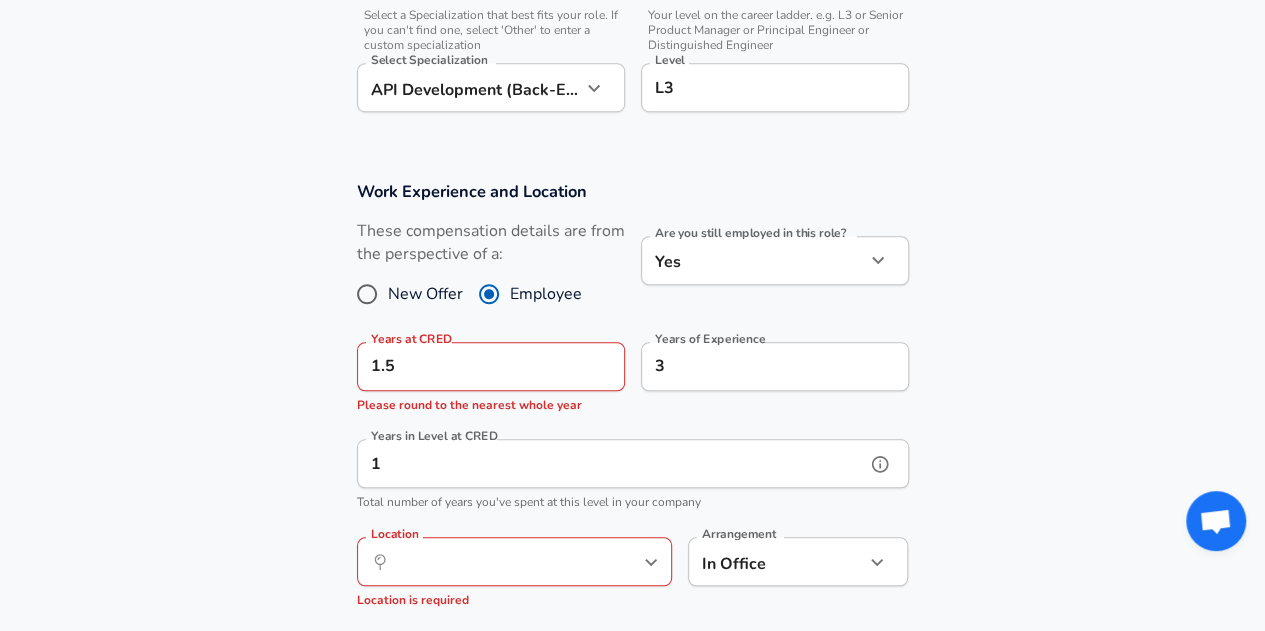 scroll, scrollTop: 0, scrollLeft: 0, axis: both 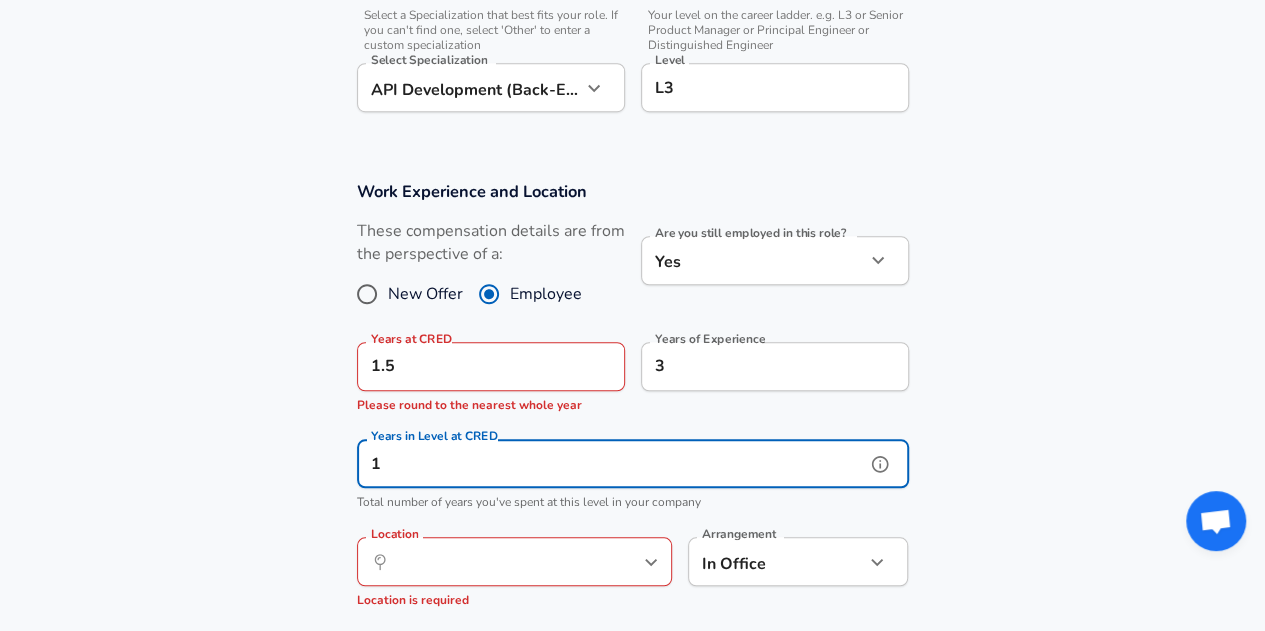 click on "1" at bounding box center [611, 463] 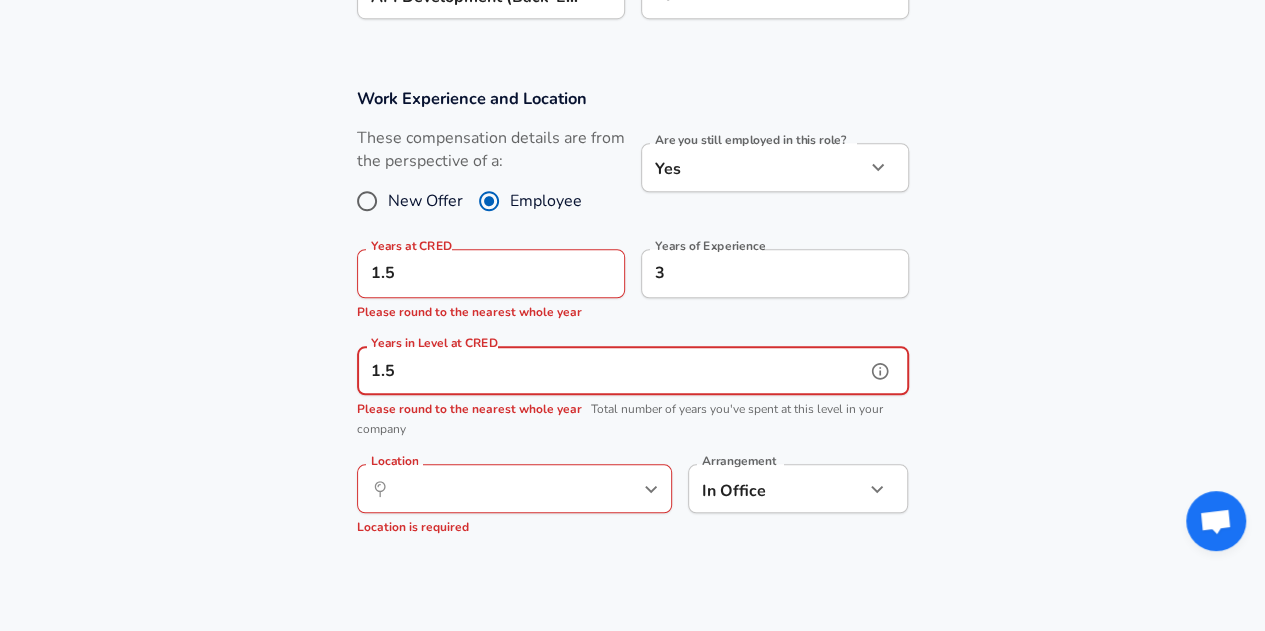 scroll, scrollTop: 802, scrollLeft: 0, axis: vertical 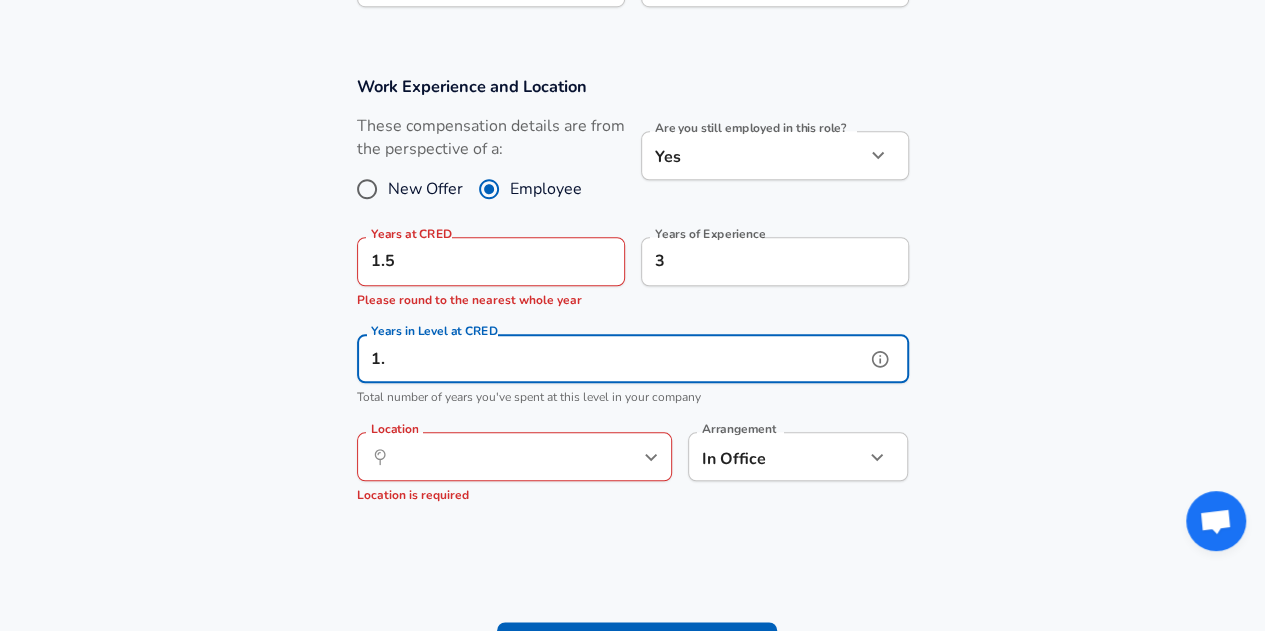 type on "1" 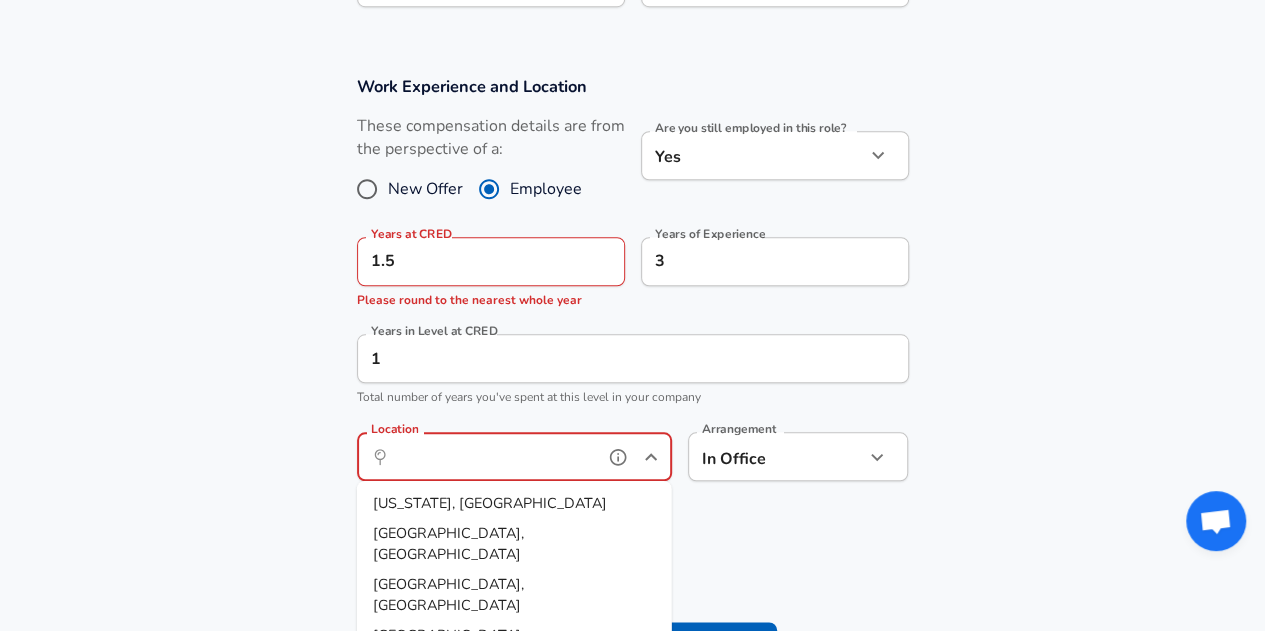 click on "Location" at bounding box center (492, 456) 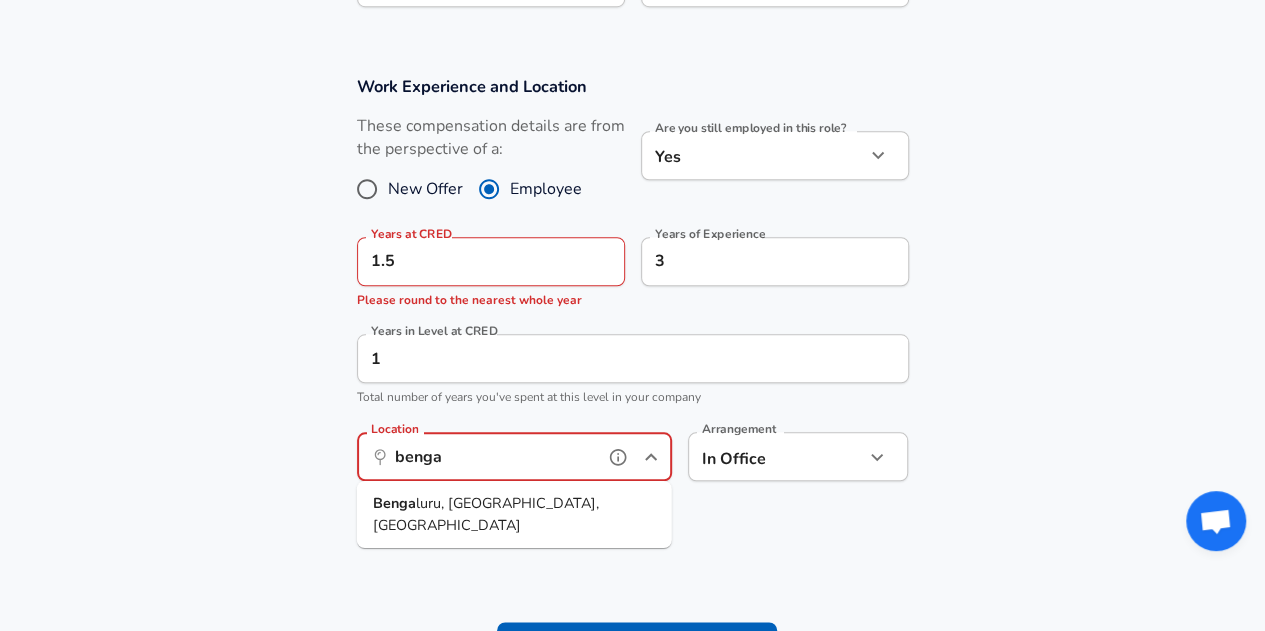 click on "luru, [GEOGRAPHIC_DATA], [GEOGRAPHIC_DATA]" at bounding box center [486, 514] 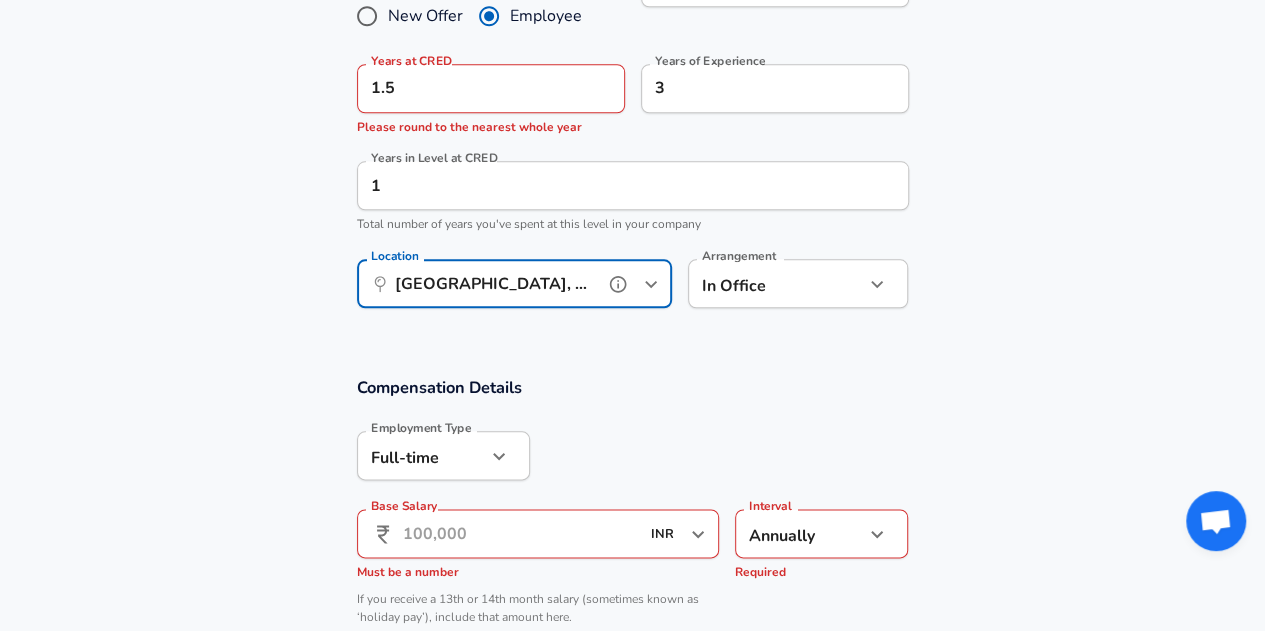 scroll, scrollTop: 979, scrollLeft: 0, axis: vertical 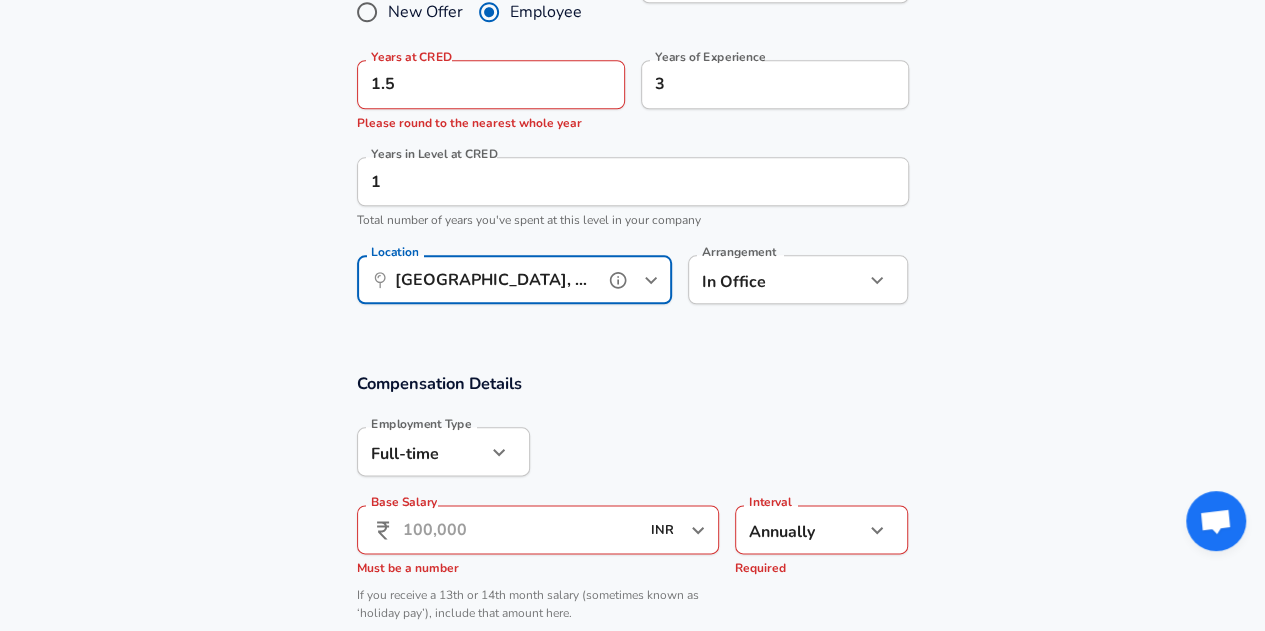 type on "[GEOGRAPHIC_DATA], [GEOGRAPHIC_DATA], [GEOGRAPHIC_DATA]" 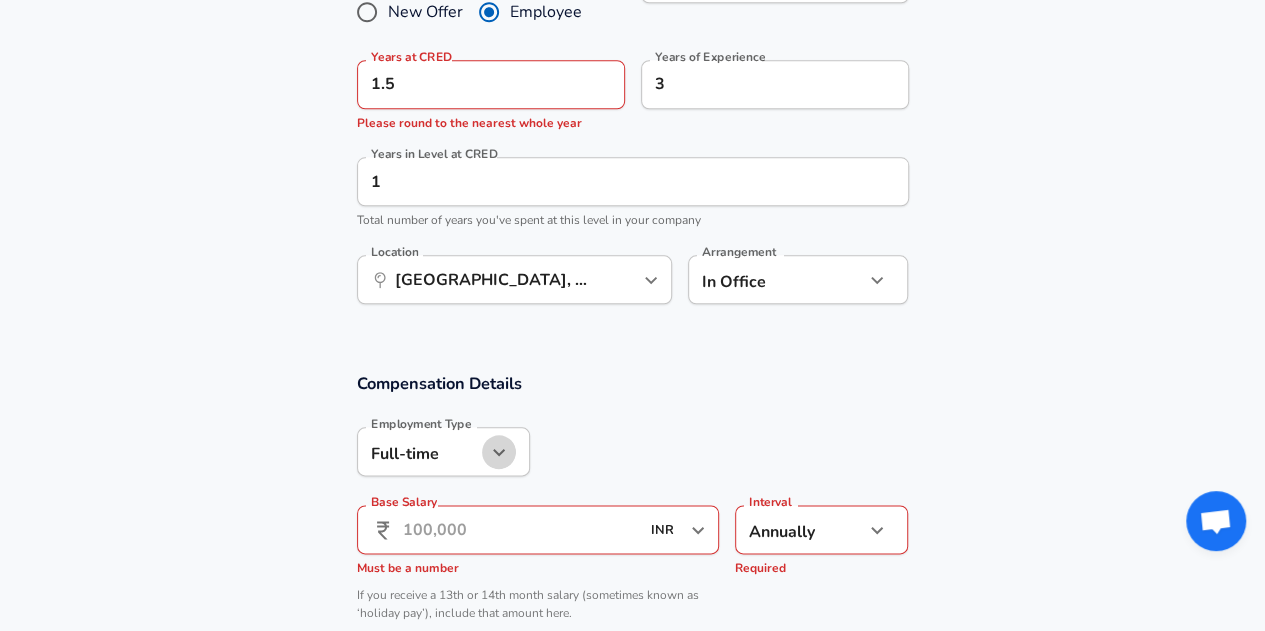 click 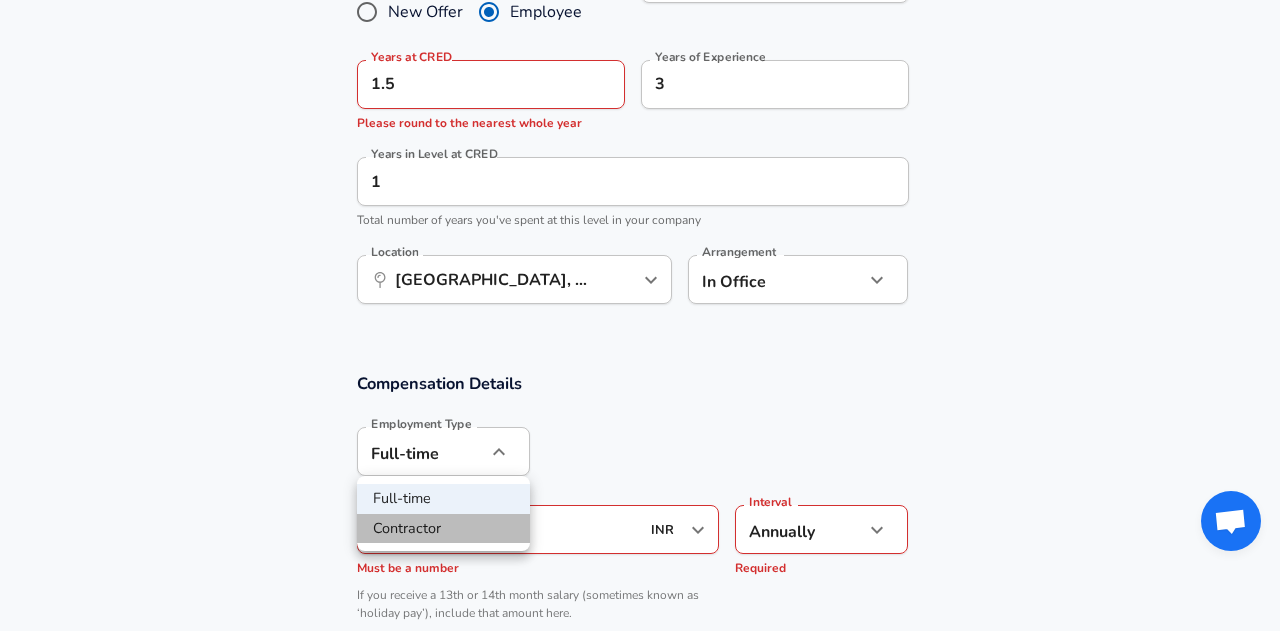 click on "Contractor" at bounding box center [443, 529] 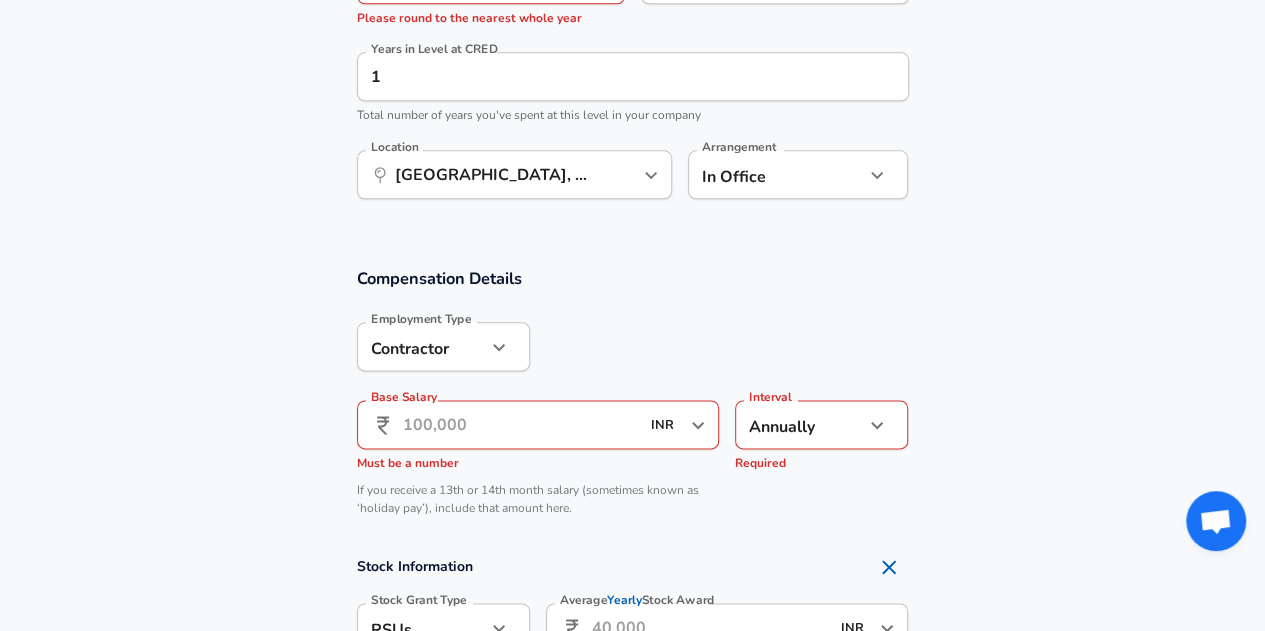 scroll, scrollTop: 1085, scrollLeft: 0, axis: vertical 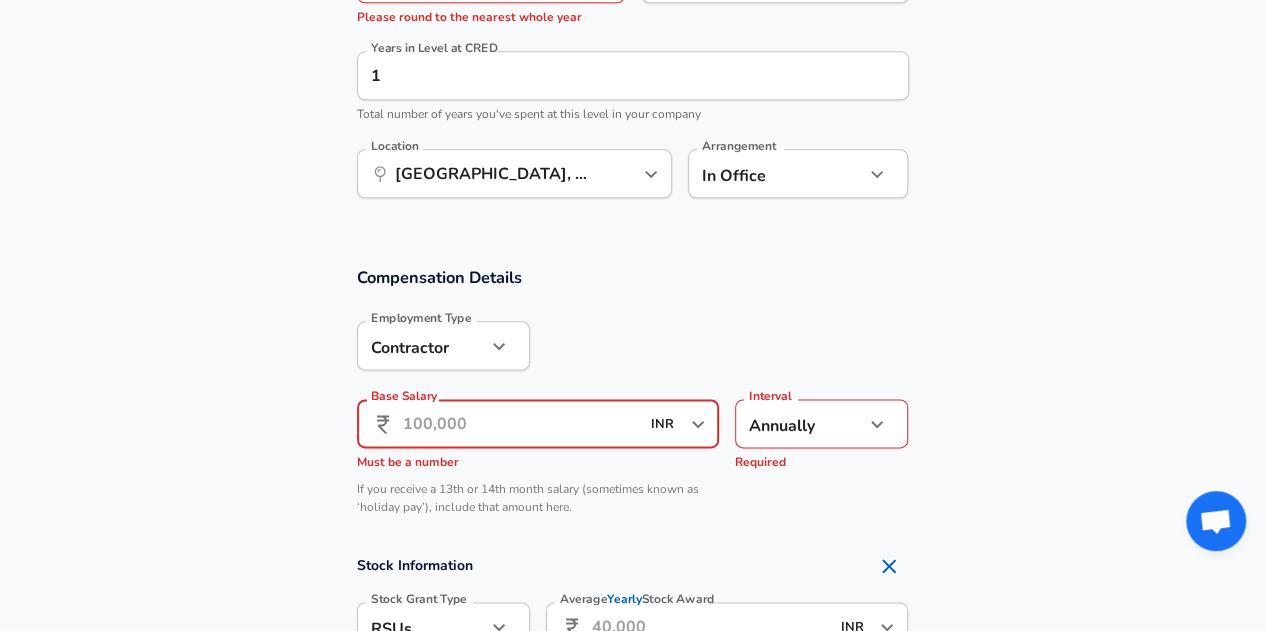 click on "Base Salary" at bounding box center [521, 423] 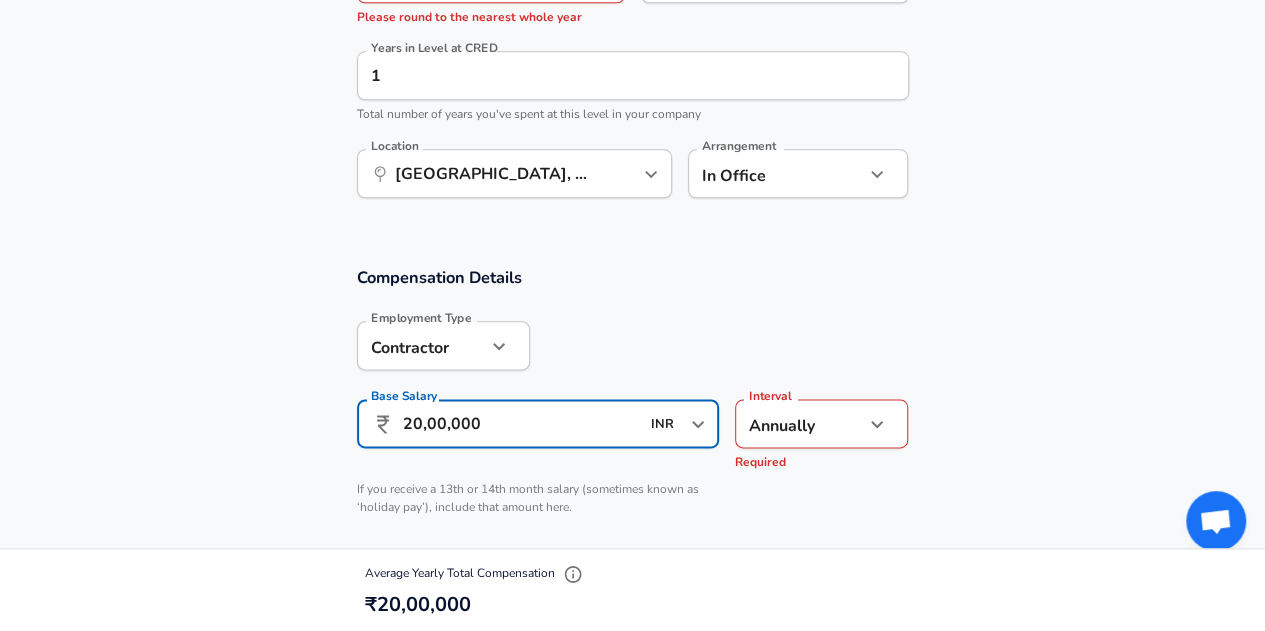 scroll, scrollTop: 0, scrollLeft: 0, axis: both 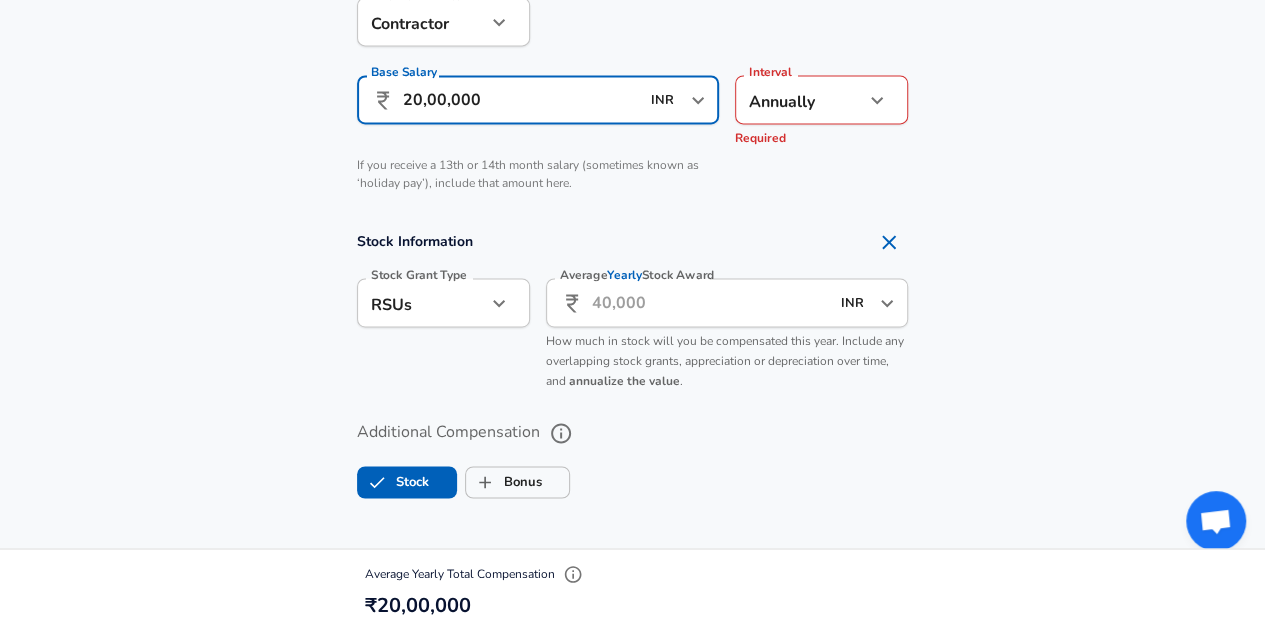 type on "20,00,000" 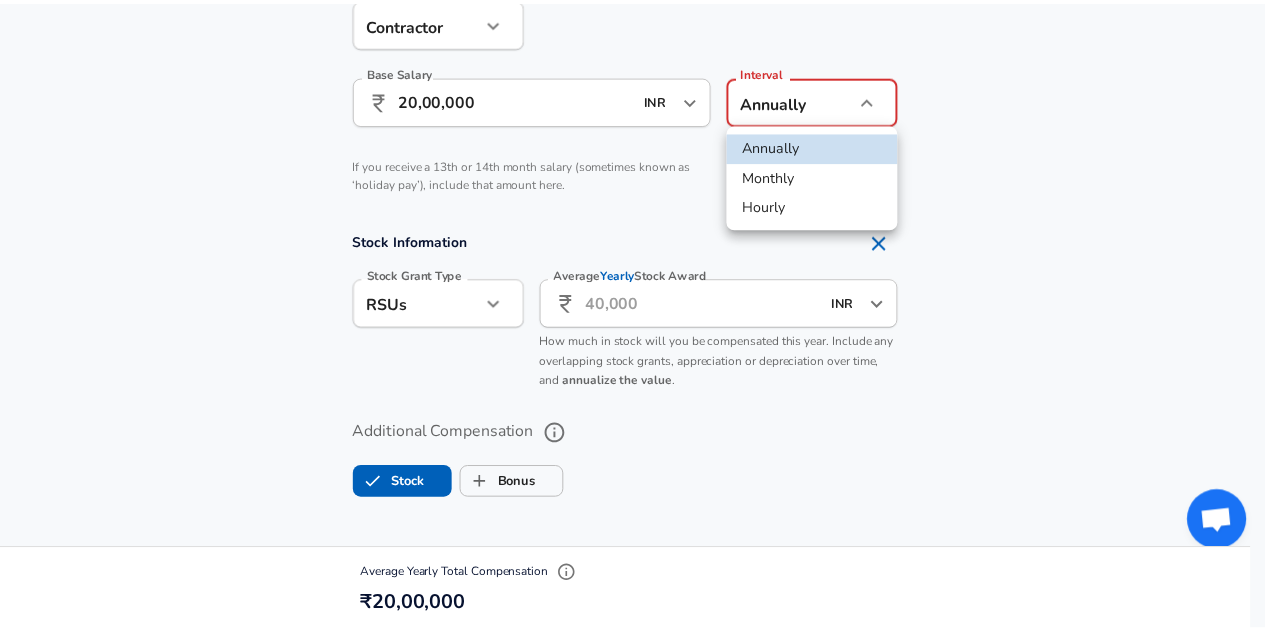 scroll, scrollTop: 0, scrollLeft: 0, axis: both 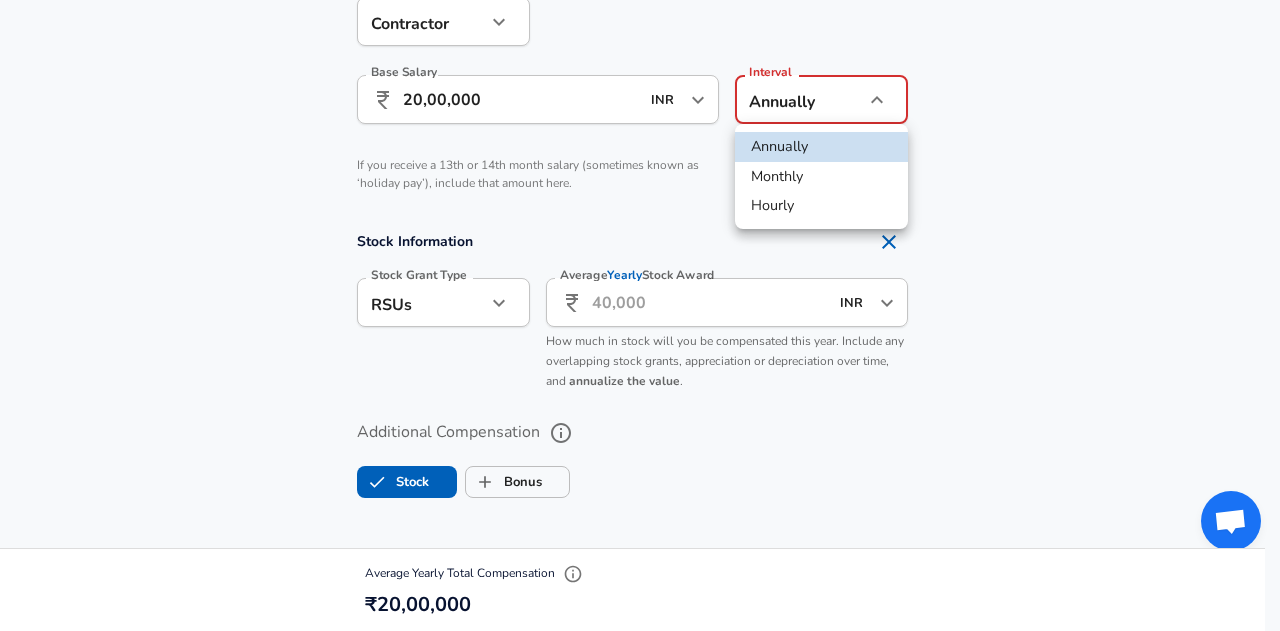 click on "Restart Add Your Salary Upload your offer letter   to verify your submission Enhance Privacy and Anonymity No Automatically hides specific fields until there are enough submissions to safely display the full details.   More Details Based on your submission and the data points that we have already collected, we will automatically hide and anonymize specific fields if there aren't enough data points to remain sufficiently anonymous. Company & Title Information   Enter the company you received your offer from Company CRED Company   Select the title that closest resembles your official title. This should be similar to the title that was present on your offer letter. Title Software Engineer Title Job Family Software Engineer Job Family   Select a Specialization that best fits your role. If you can't find one, select 'Other' to enter a custom specialization Select Specialization API Development (Back-End) API Development (Back-End) Select Specialization   Level L3 Level Work Experience and Location New Offer Yes 3" at bounding box center (640, -1094) 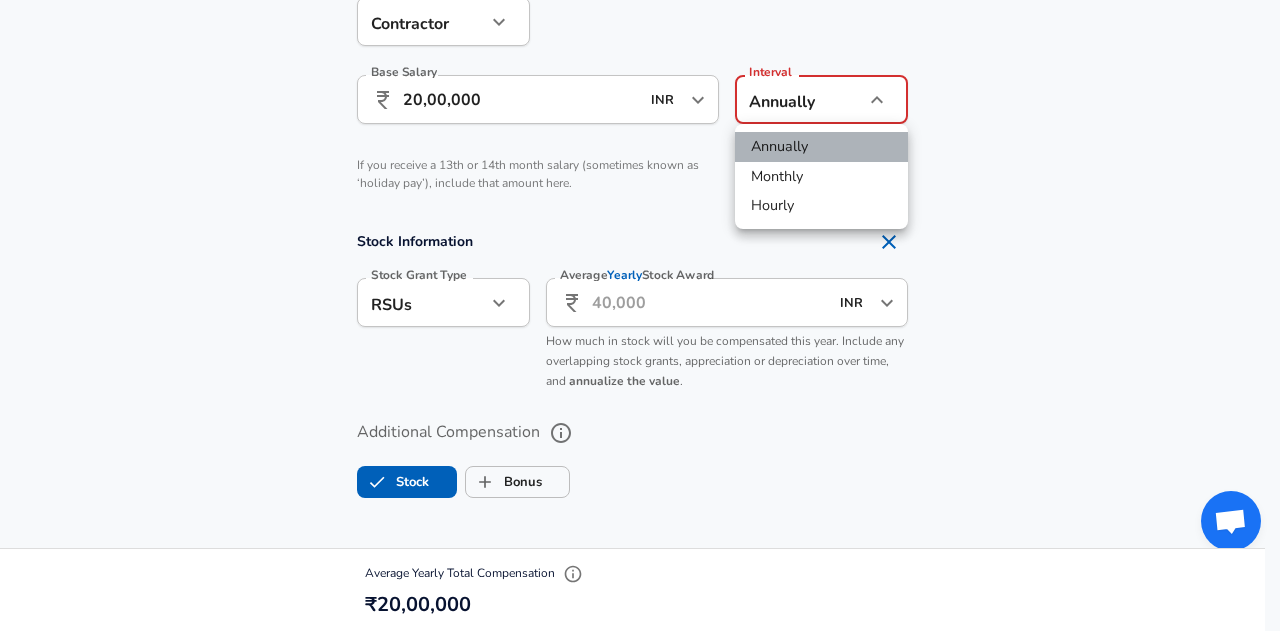 click on "Annually" at bounding box center [821, 147] 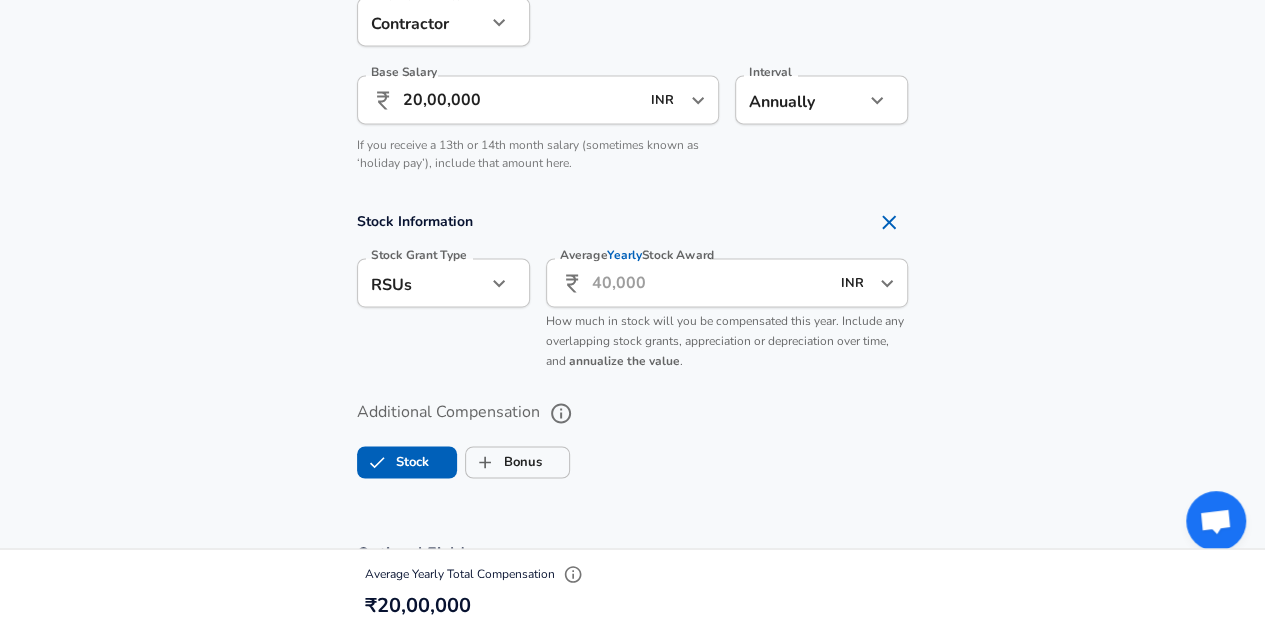 drag, startPoint x: 639, startPoint y: 279, endPoint x: 628, endPoint y: 285, distance: 12.529964 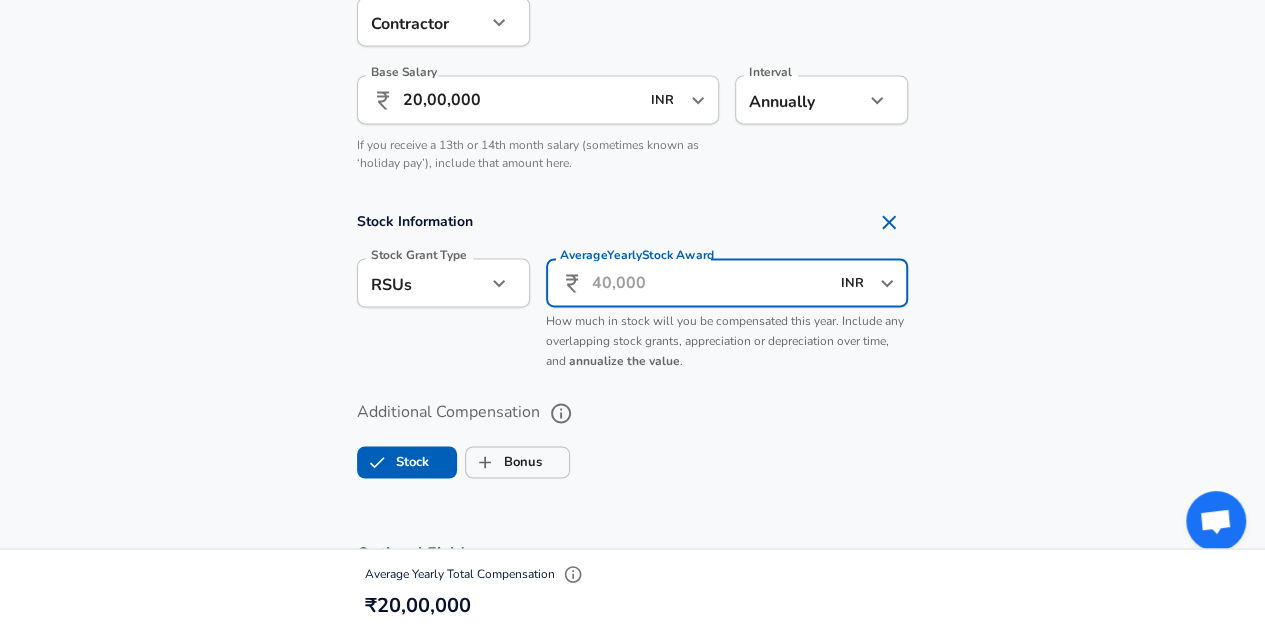 click on "Average  Yearly  Stock Award" at bounding box center [710, 282] 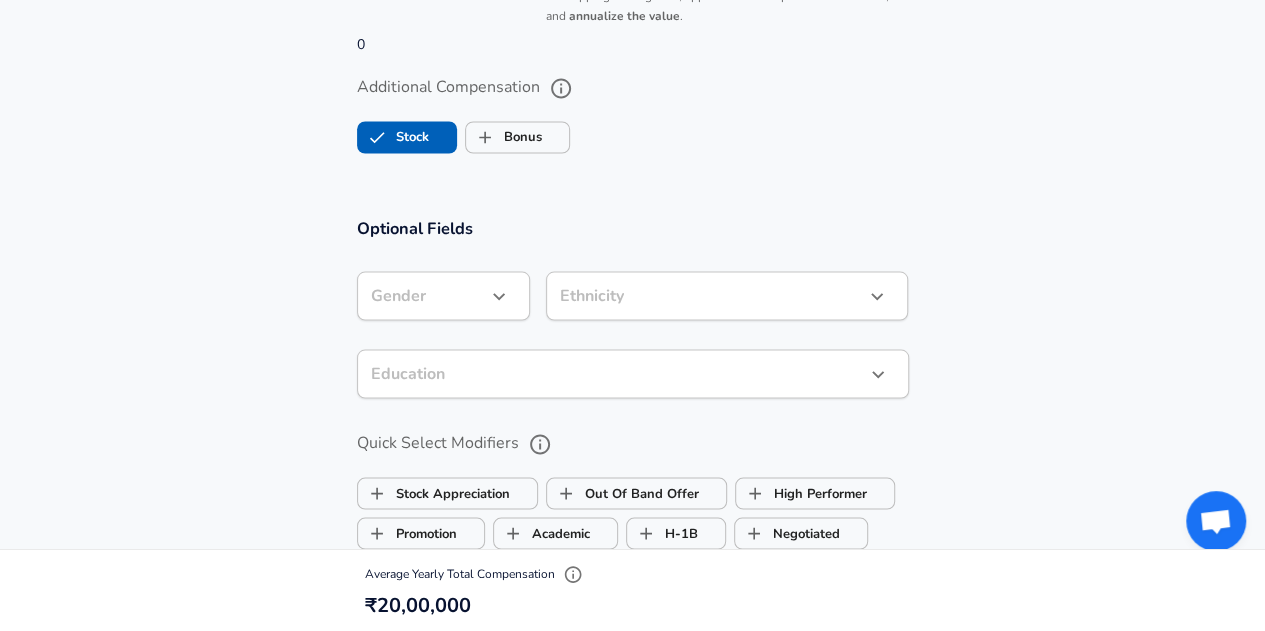 scroll, scrollTop: 1755, scrollLeft: 0, axis: vertical 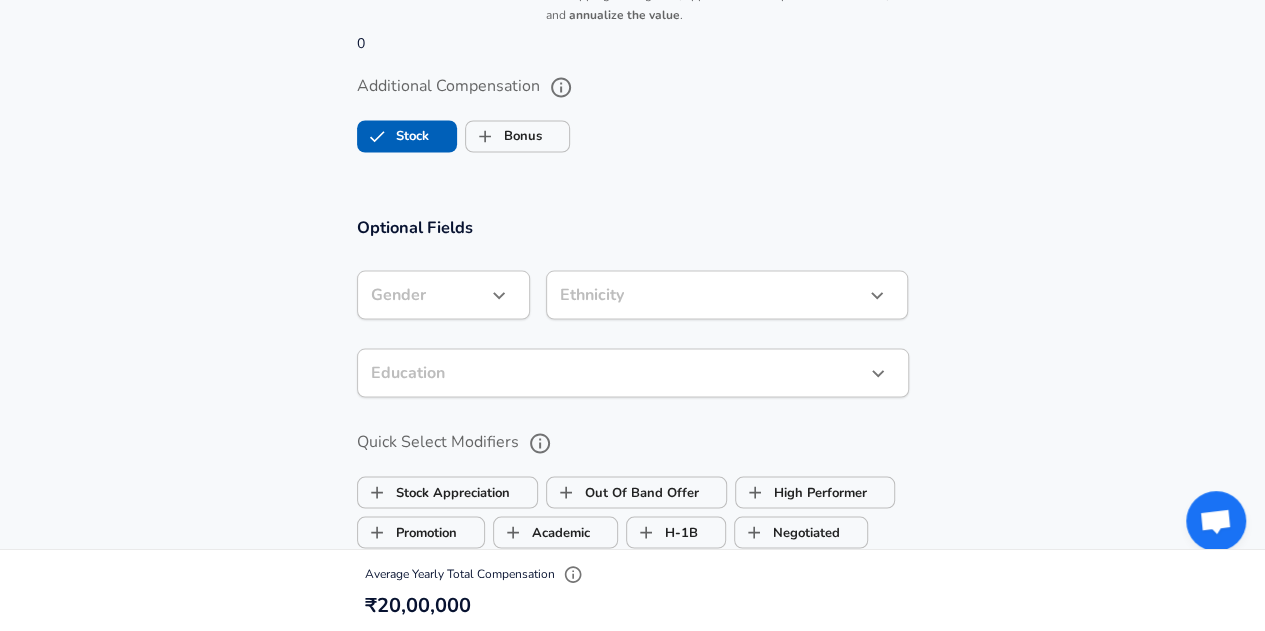 type on "0" 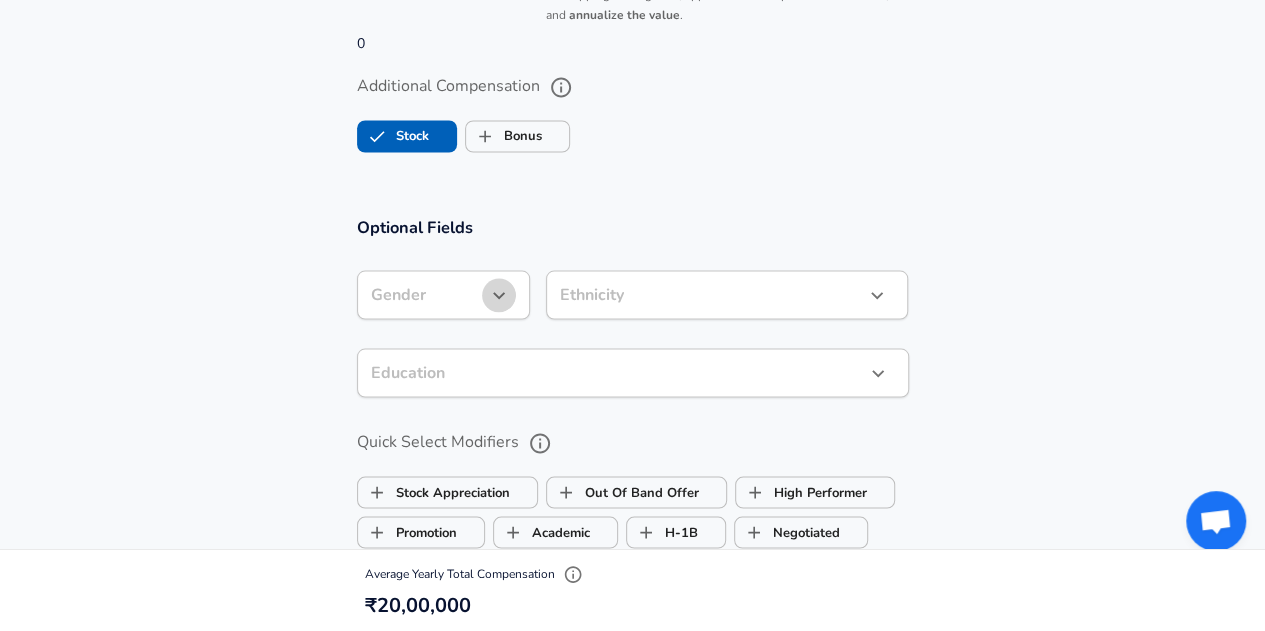 click at bounding box center [499, 295] 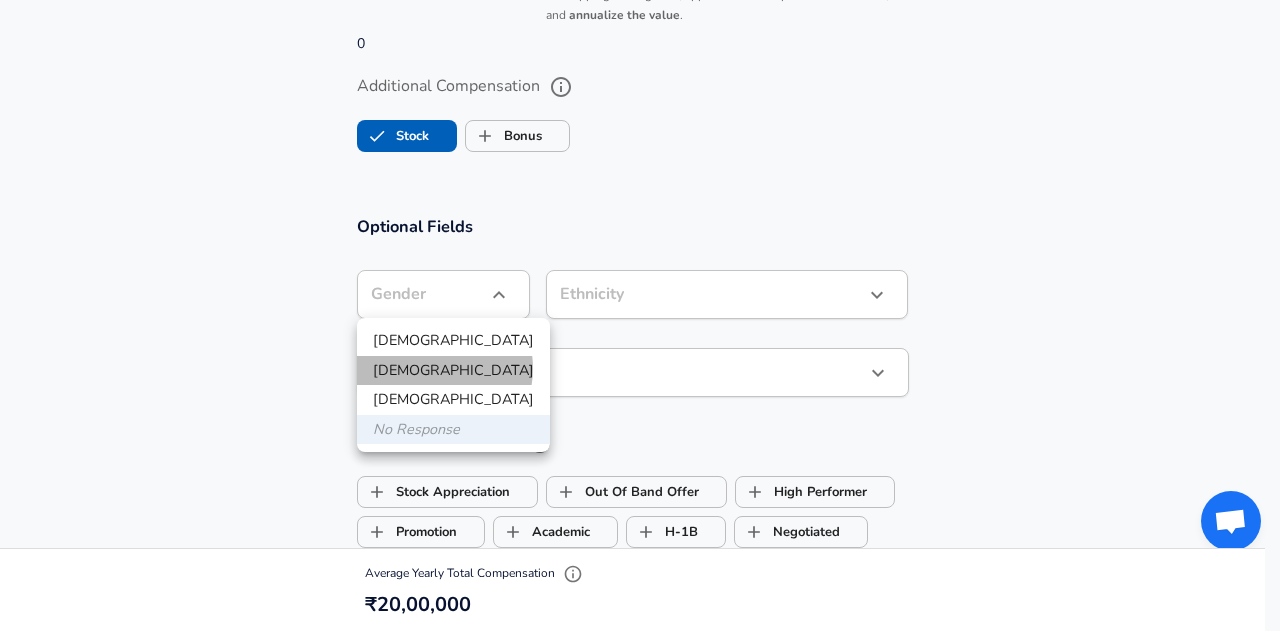 click on "[DEMOGRAPHIC_DATA]" at bounding box center (453, 371) 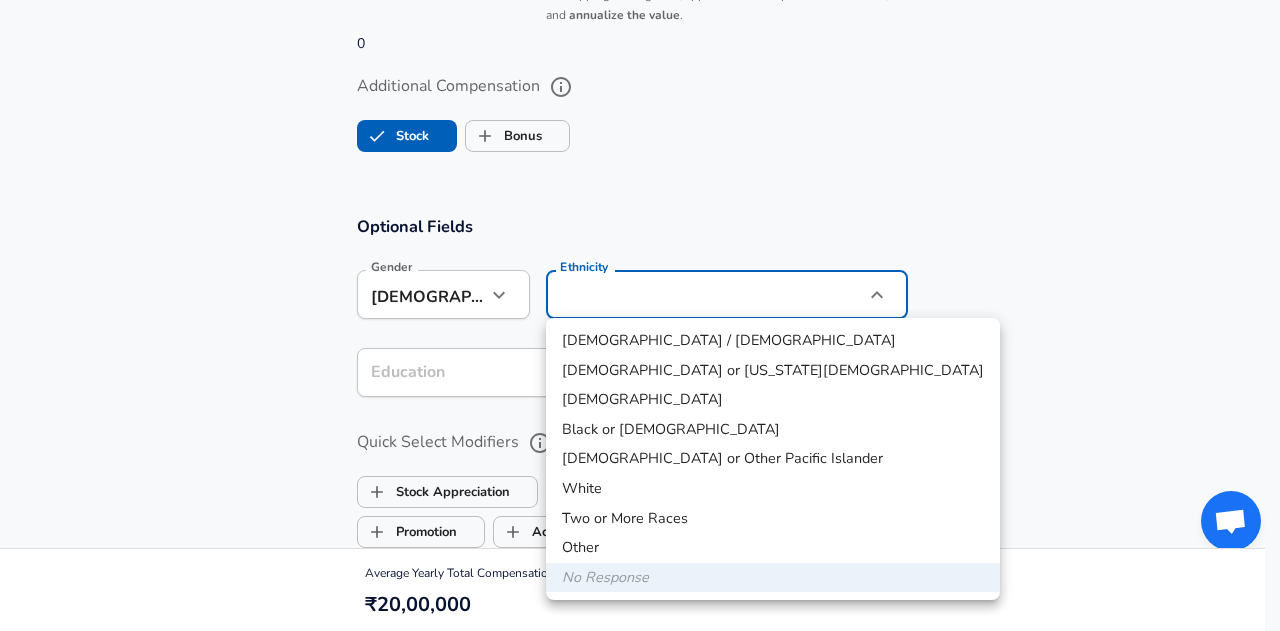 click on "Restart Add Your Salary Upload your offer letter   to verify your submission Enhance Privacy and Anonymity No Automatically hides specific fields until there are enough submissions to safely display the full details.   More Details Based on your submission and the data points that we have already collected, we will automatically hide and anonymize specific fields if there aren't enough data points to remain sufficiently anonymous. Company & Title Information   Enter the company you received your offer from Company CRED Company   Select the title that closest resembles your official title. This should be similar to the title that was present on your offer letter. Title Software Engineer Title Job Family Software Engineer Job Family   Select a Specialization that best fits your role. If you can't find one, select 'Other' to enter a custom specialization Select Specialization API Development (Back-End) API Development (Back-End) Select Specialization   Level L3 Level Work Experience and Location New Offer Yes 3" at bounding box center [640, -1440] 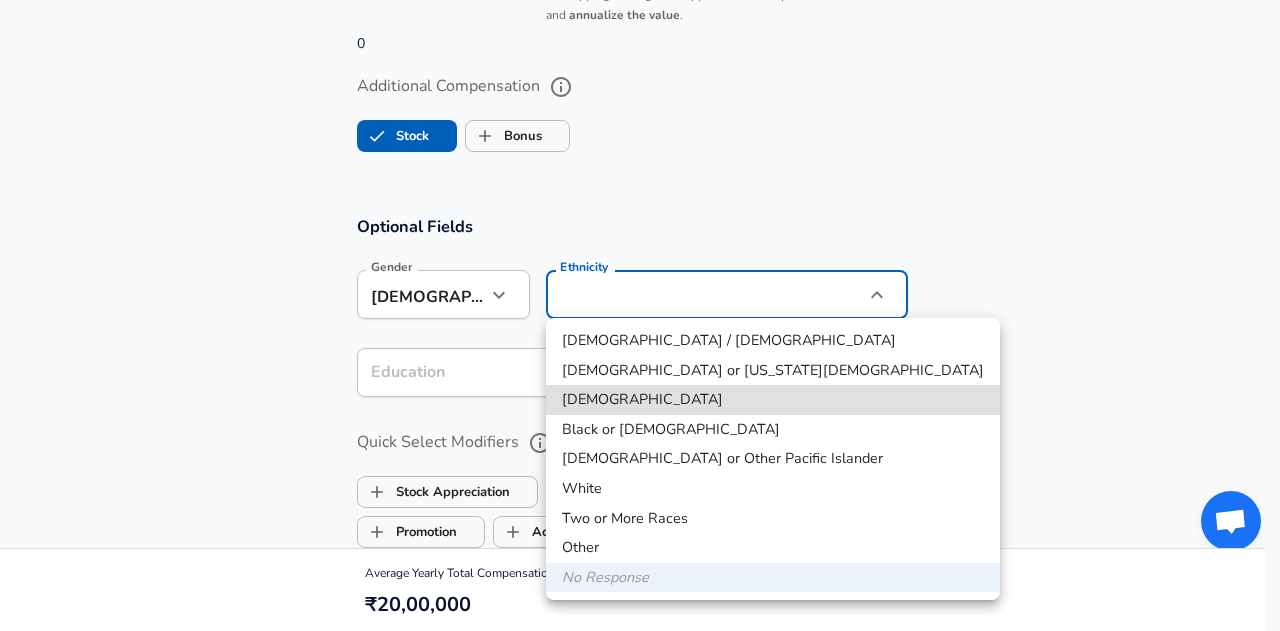 type 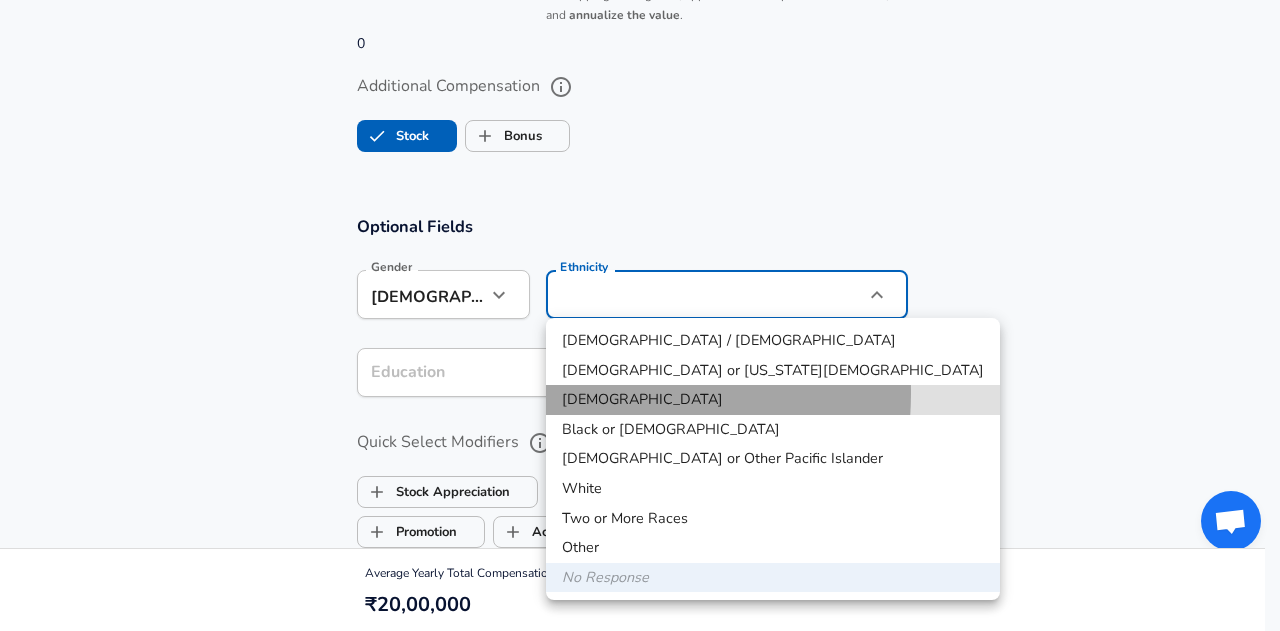 click on "[DEMOGRAPHIC_DATA]" at bounding box center (773, 400) 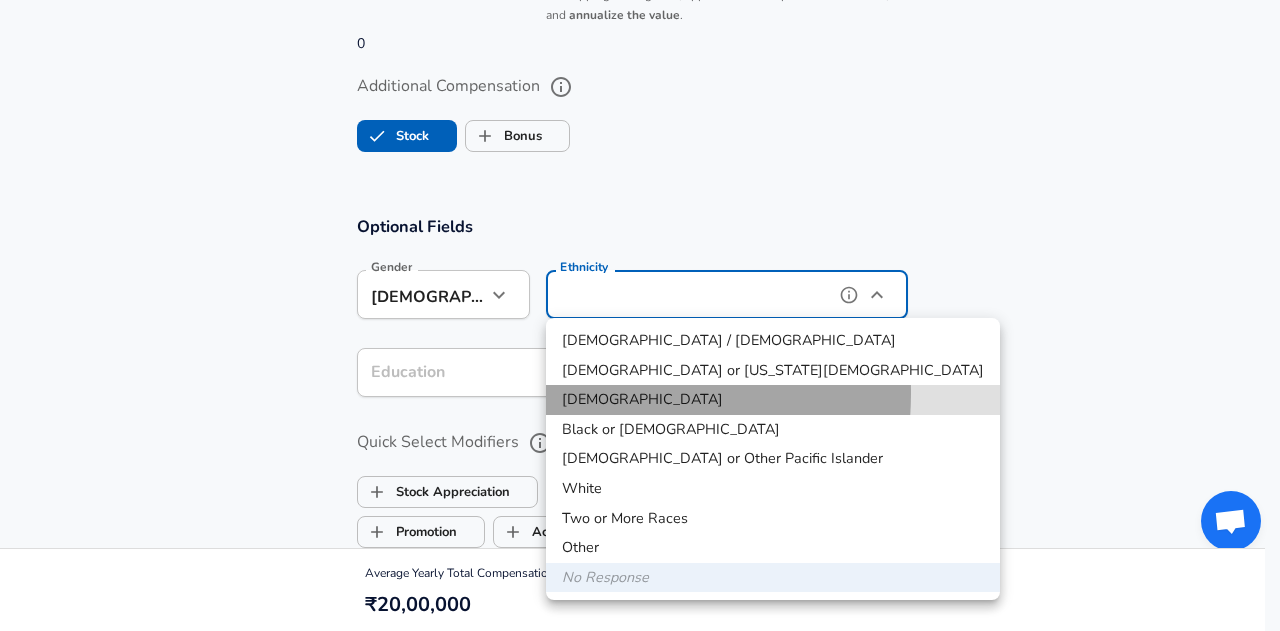 type on "[DEMOGRAPHIC_DATA]" 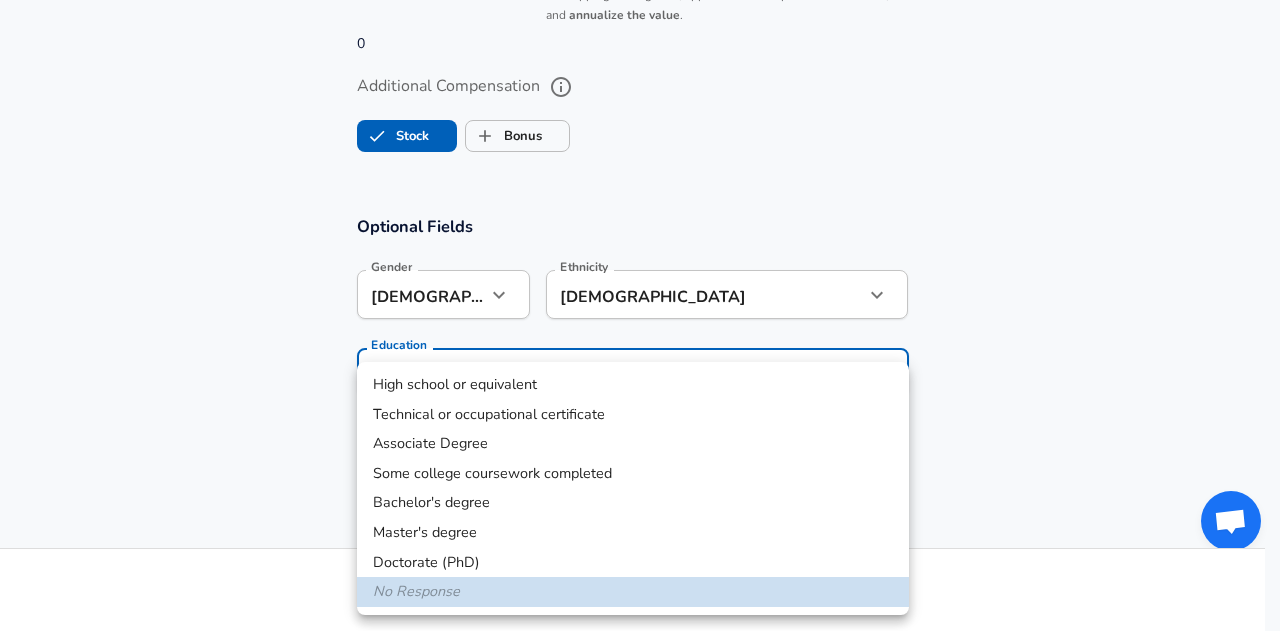 click on "Restart Add Your Salary Upload your offer letter   to verify your submission Enhance Privacy and Anonymity No Automatically hides specific fields until there are enough submissions to safely display the full details.   More Details Based on your submission and the data points that we have already collected, we will automatically hide and anonymize specific fields if there aren't enough data points to remain sufficiently anonymous. Company & Title Information   Enter the company you received your offer from Company CRED Company   Select the title that closest resembles your official title. This should be similar to the title that was present on your offer letter. Title Software Engineer Title Job Family Software Engineer Job Family   Select a Specialization that best fits your role. If you can't find one, select 'Other' to enter a custom specialization Select Specialization API Development (Back-End) API Development (Back-End) Select Specialization   Level L3 Level Work Experience and Location New Offer Yes 3" at bounding box center (640, -1440) 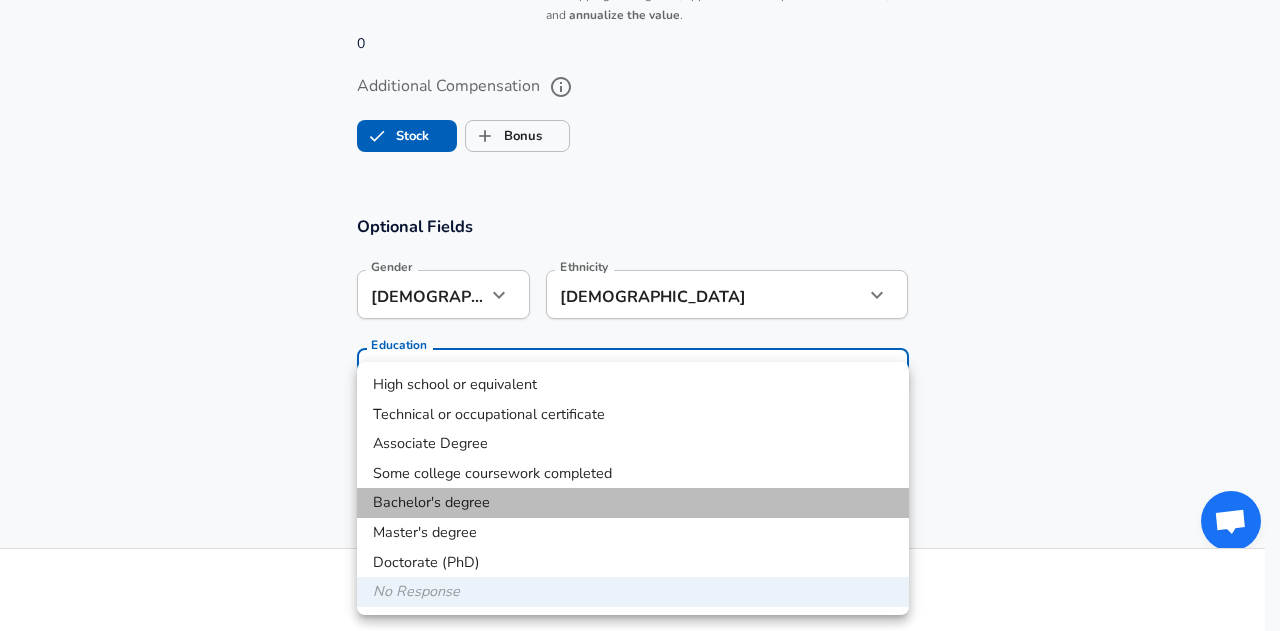 click on "Bachelor's degree" at bounding box center [633, 503] 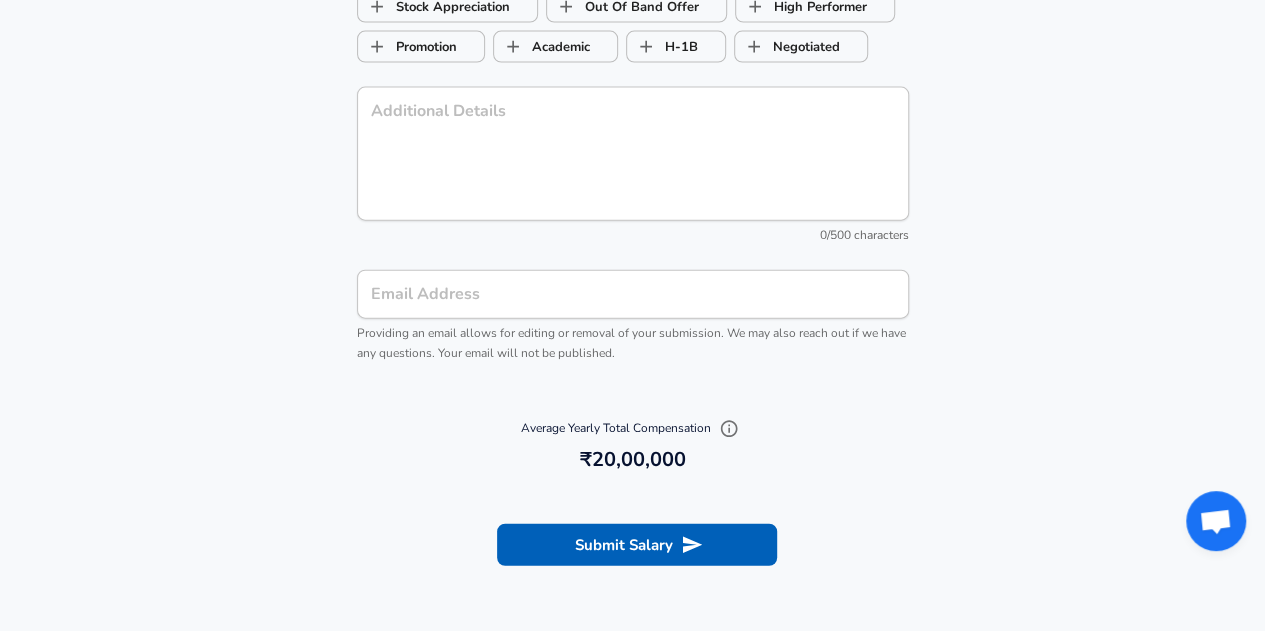 scroll, scrollTop: 2242, scrollLeft: 0, axis: vertical 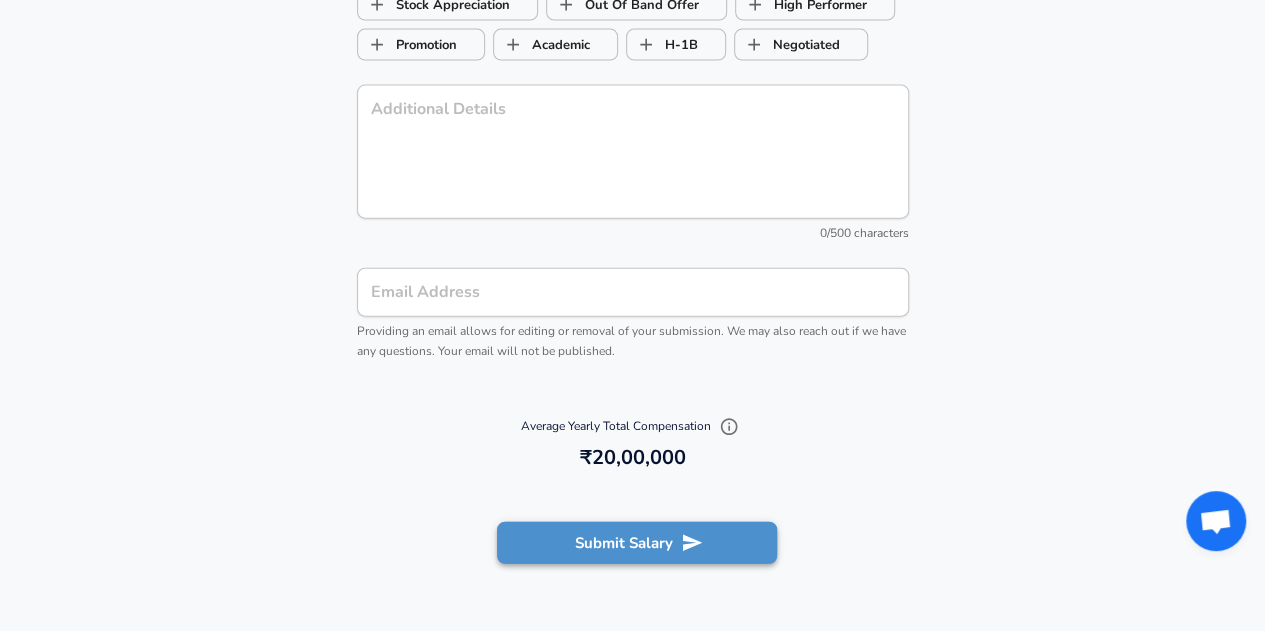 click on "Submit Salary" at bounding box center (637, 543) 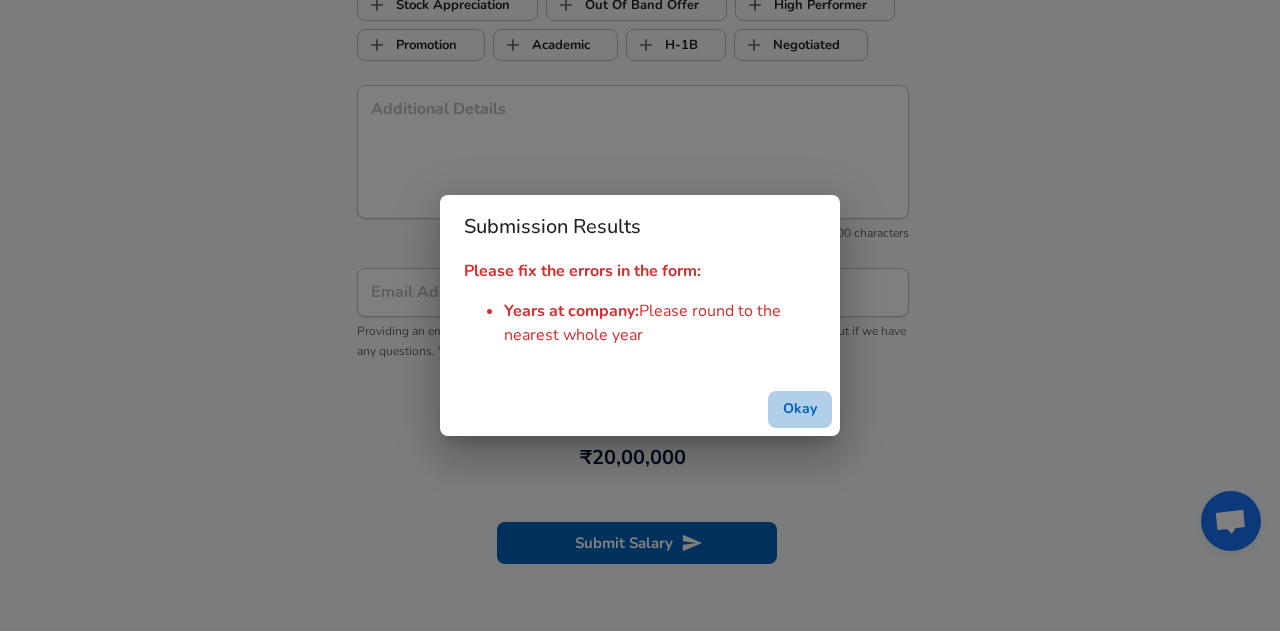 click on "Okay" at bounding box center (800, 409) 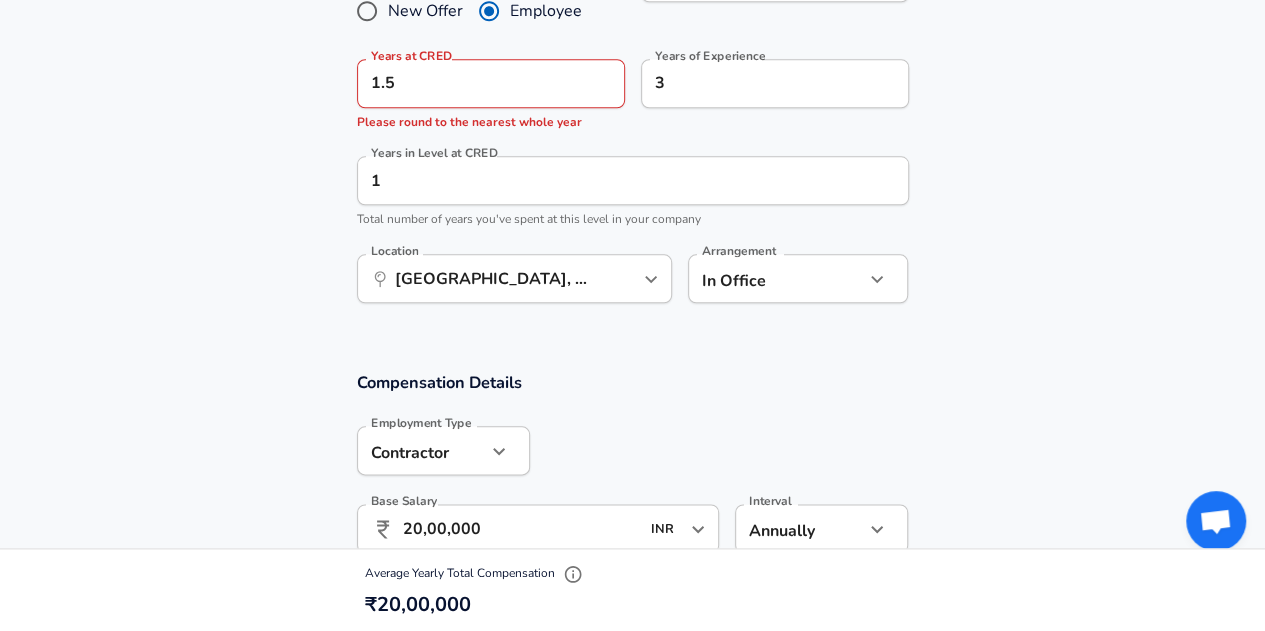 scroll, scrollTop: 968, scrollLeft: 0, axis: vertical 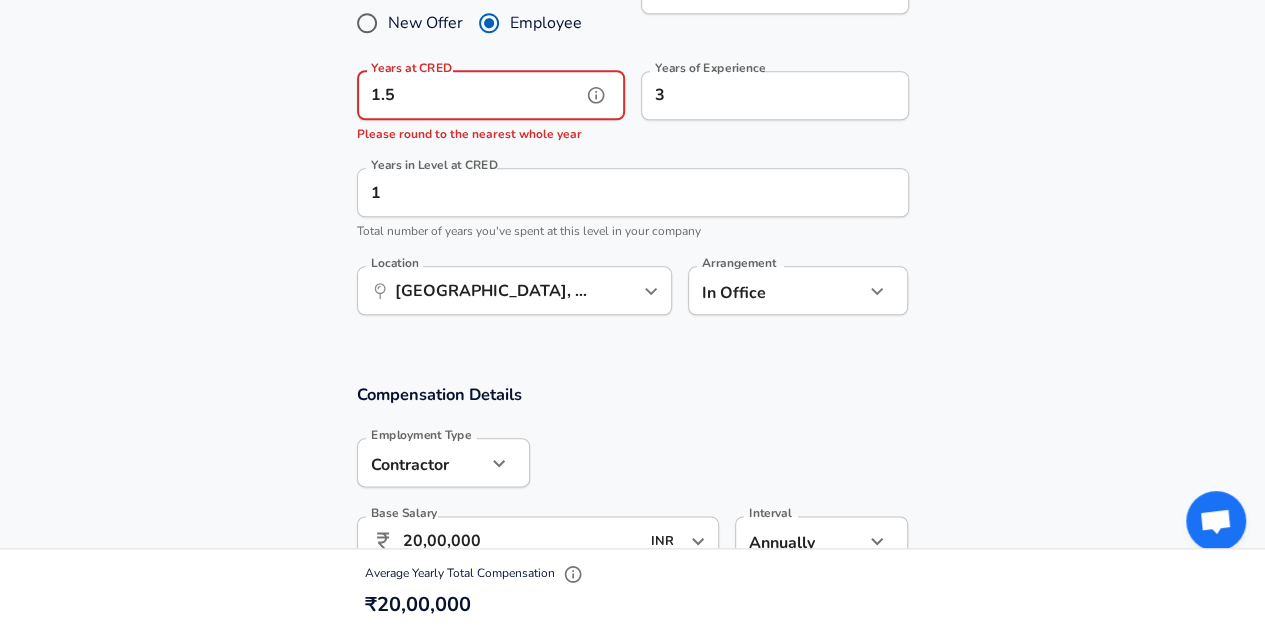 click on "1.5" at bounding box center (469, 95) 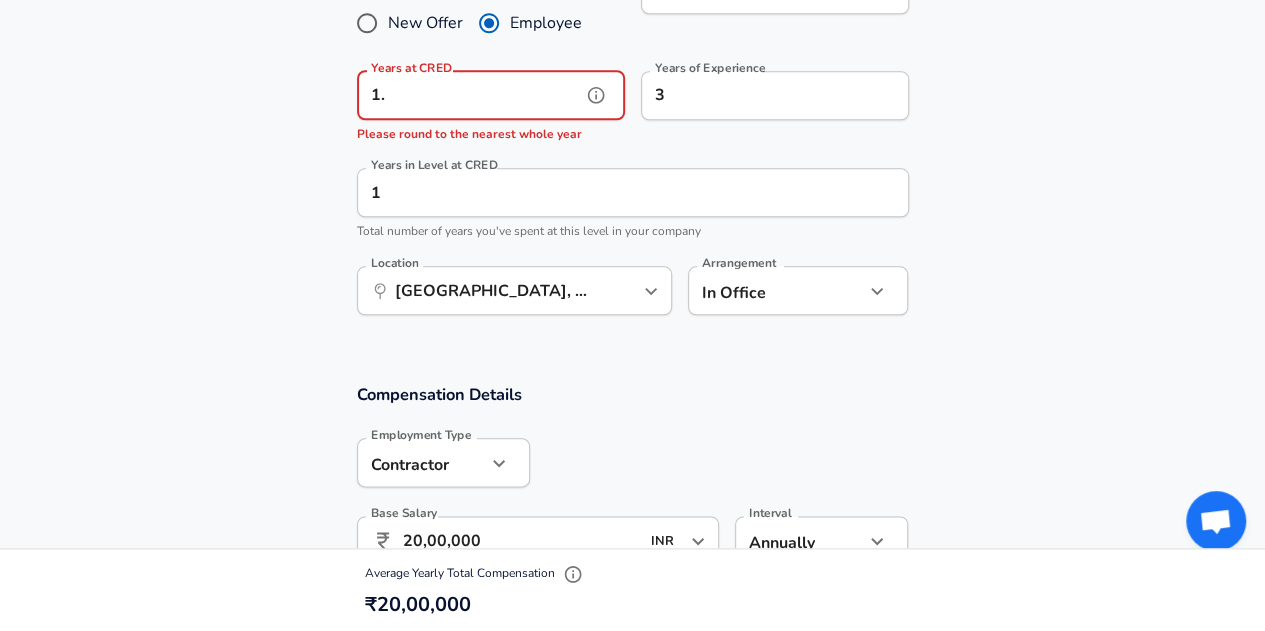type on "1" 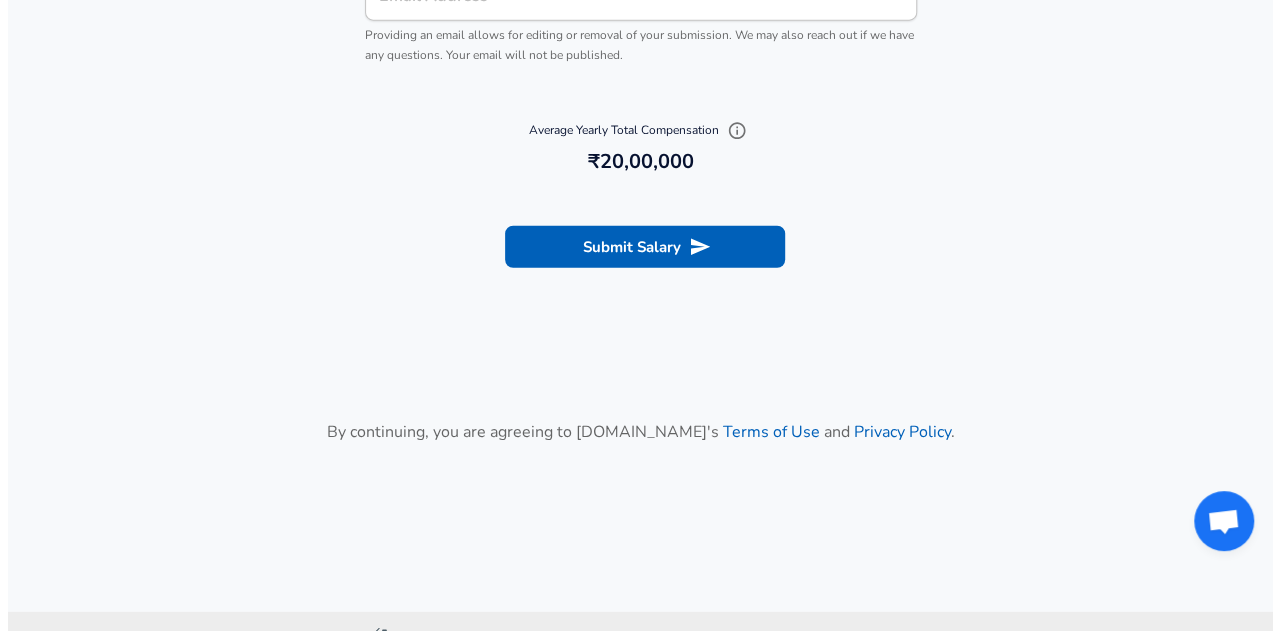 scroll, scrollTop: 2598, scrollLeft: 0, axis: vertical 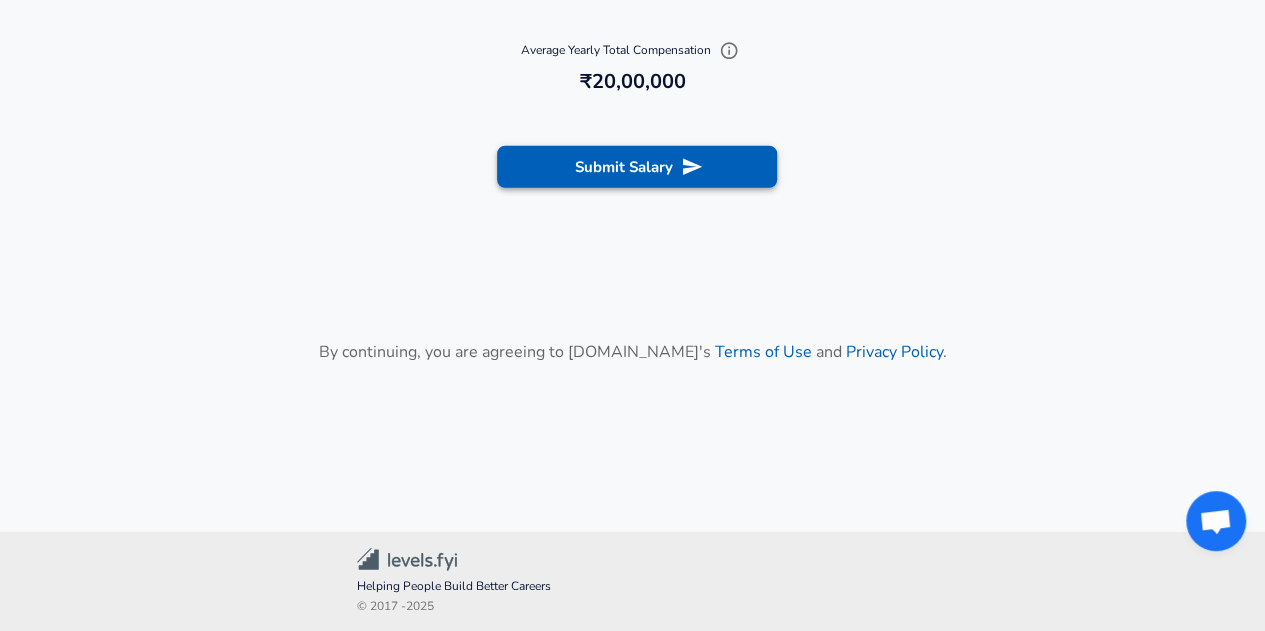 type on "2" 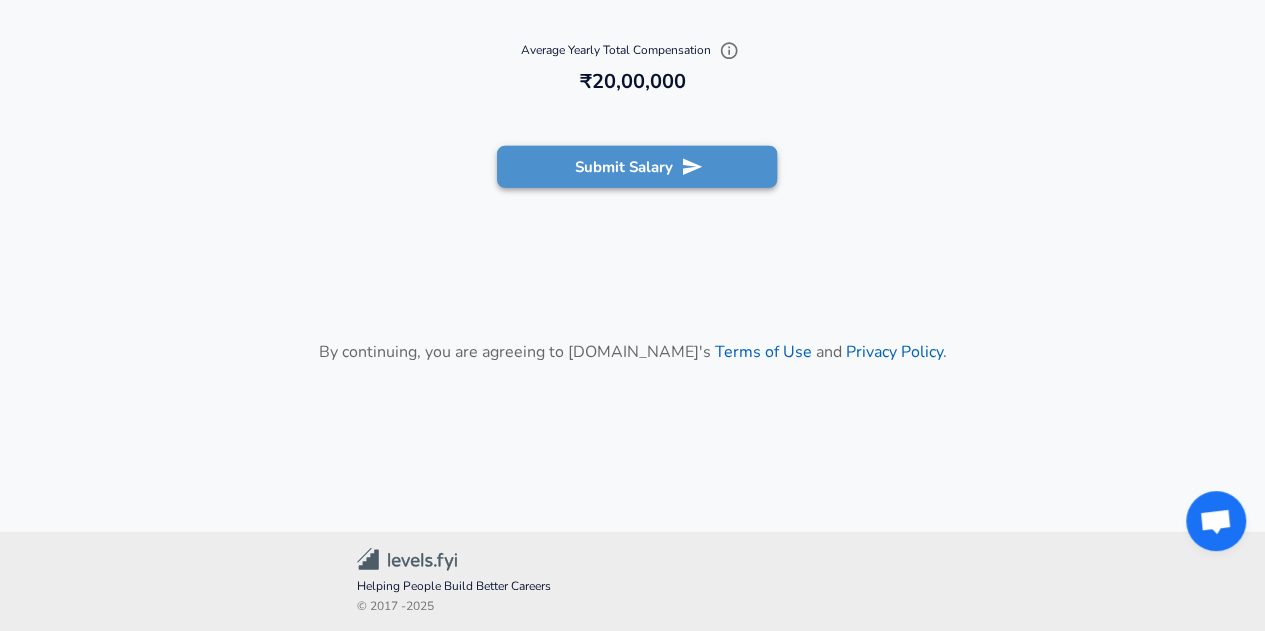 click on "Submit Salary" at bounding box center (637, 167) 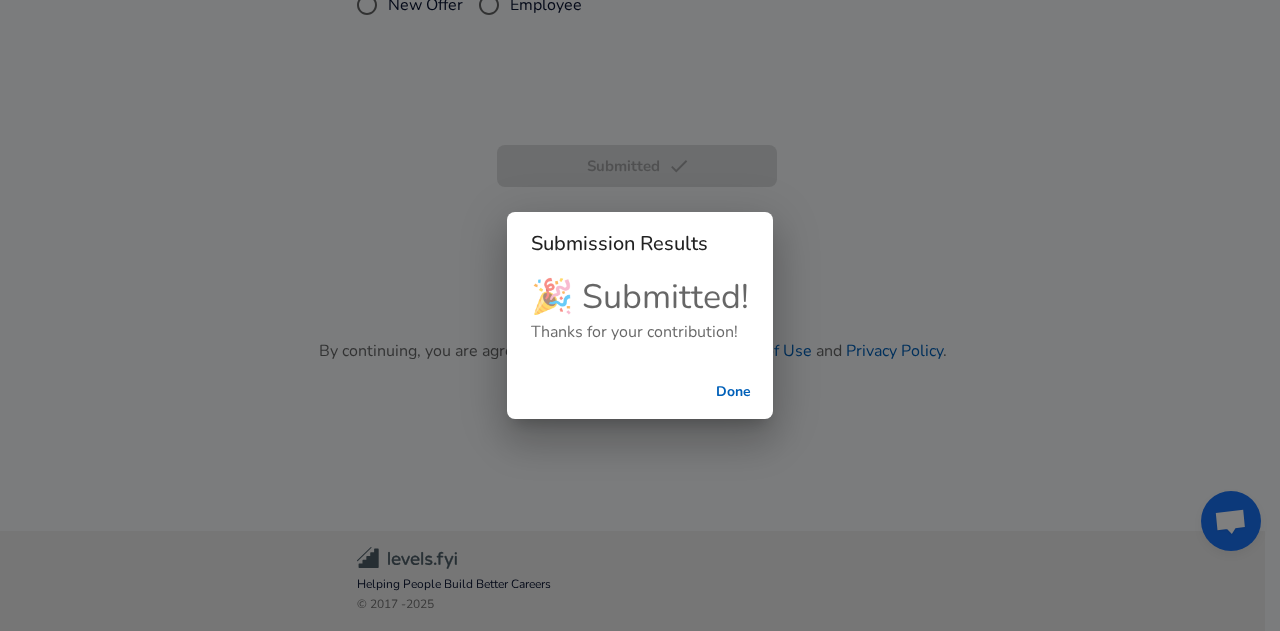 scroll, scrollTop: 892, scrollLeft: 0, axis: vertical 